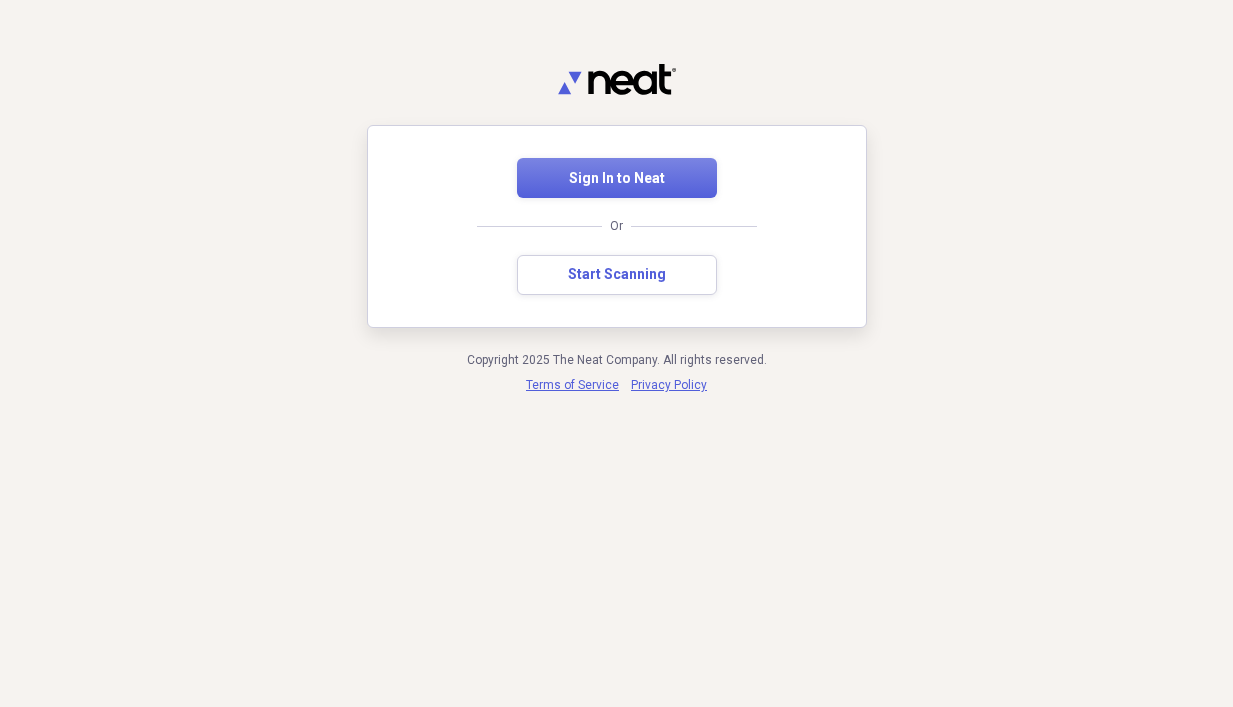 scroll, scrollTop: 0, scrollLeft: 0, axis: both 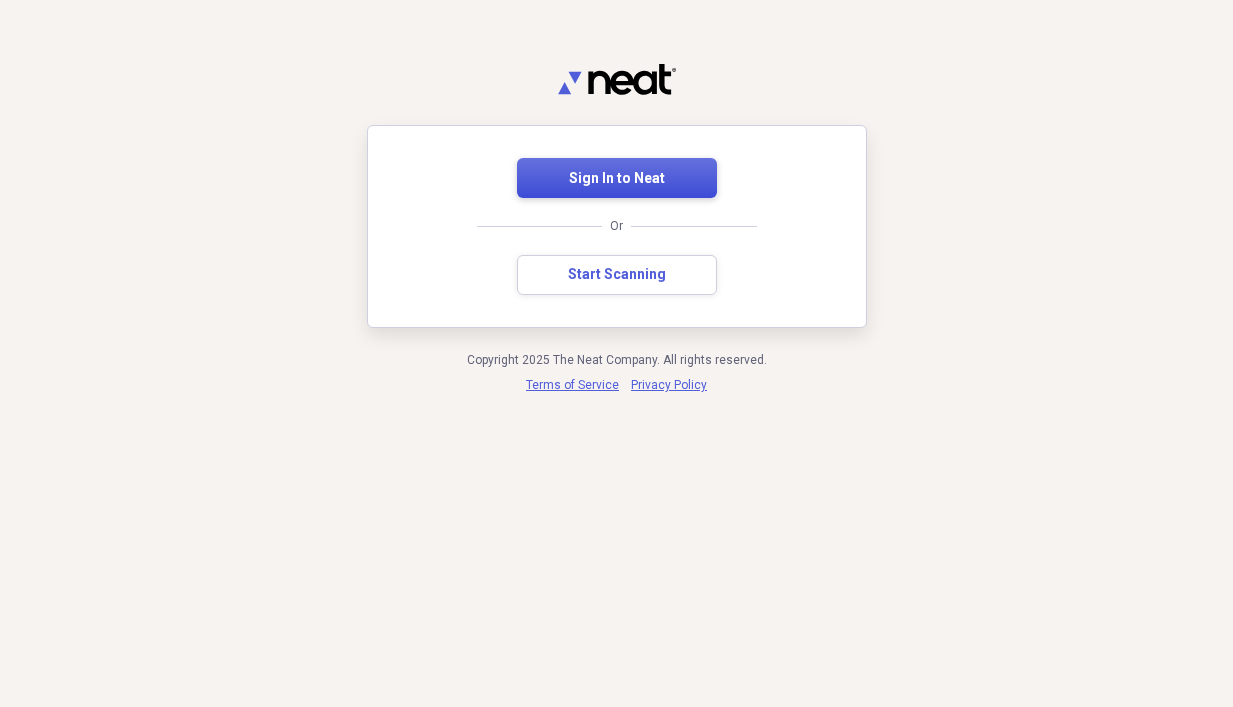 click on "Sign In to Neat" at bounding box center (617, 178) 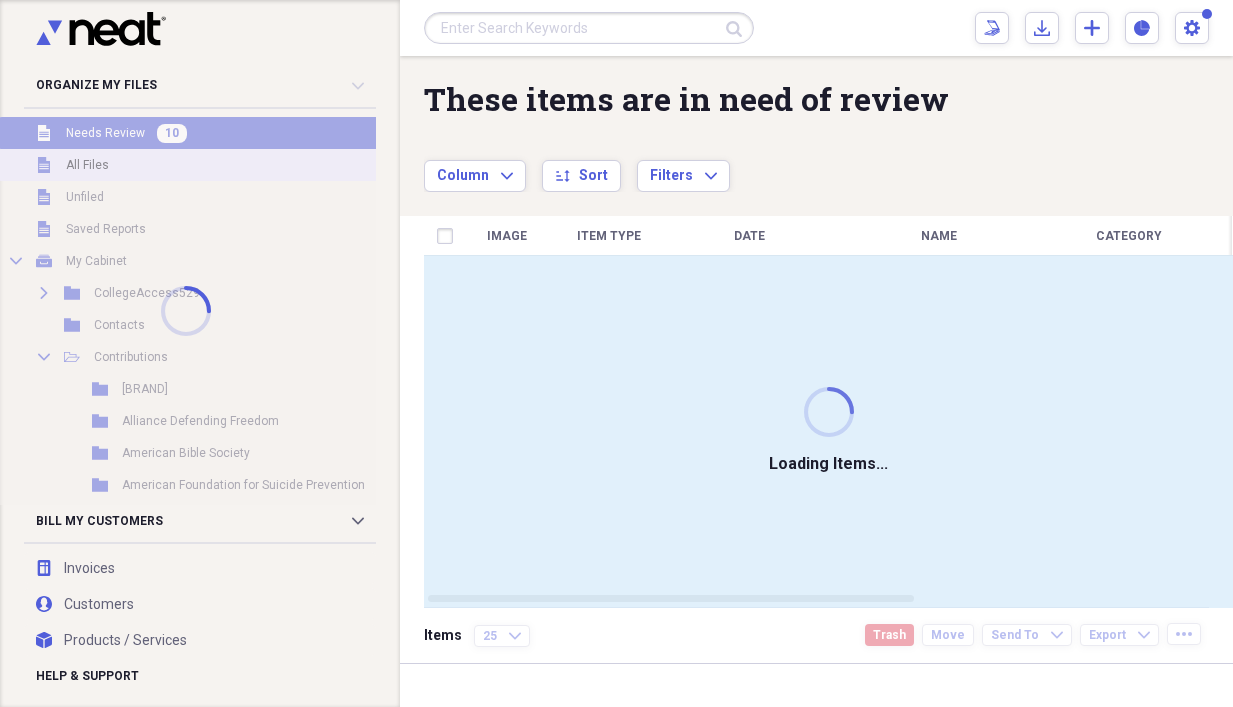 click at bounding box center (186, 311) 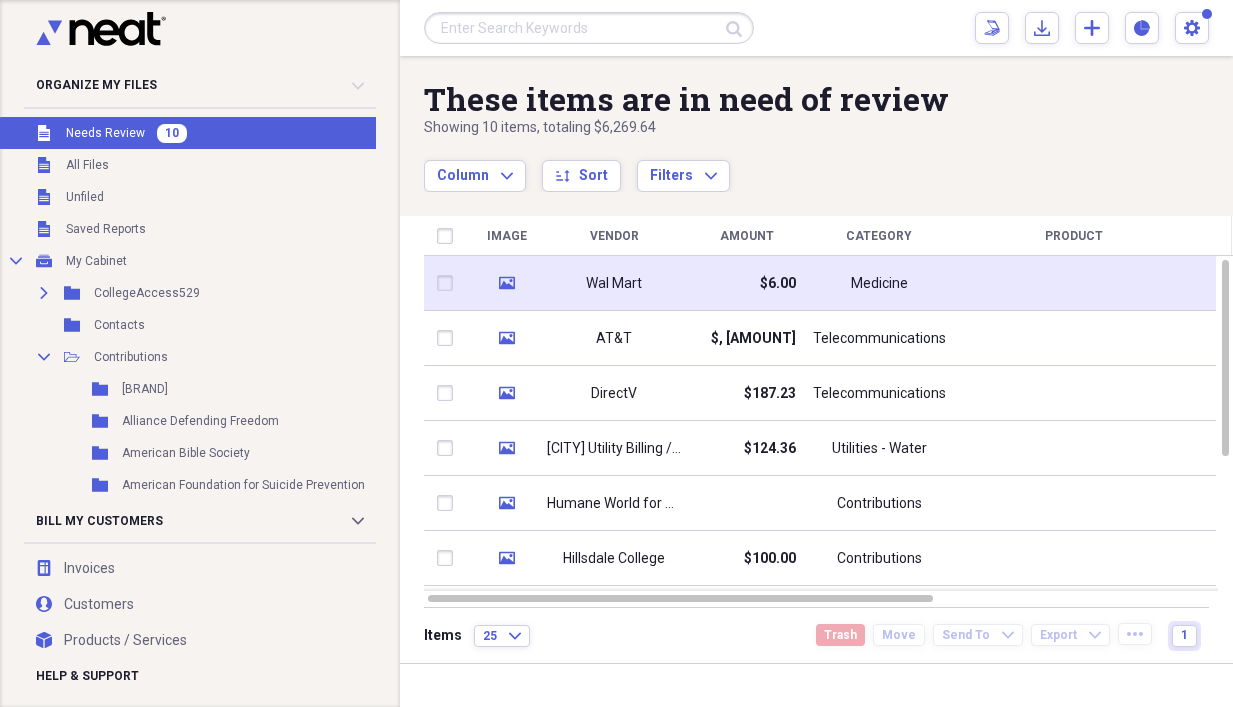 click on "$6.00" at bounding box center (746, 283) 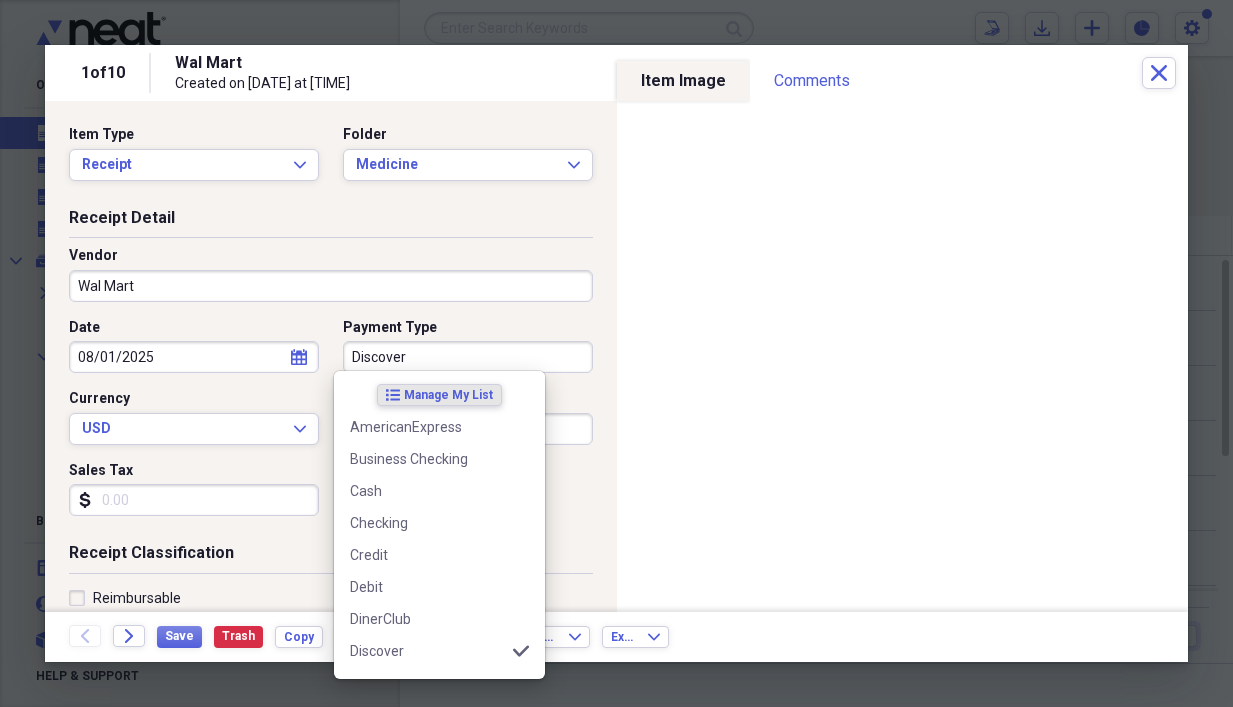 click on "Discover" at bounding box center [468, 357] 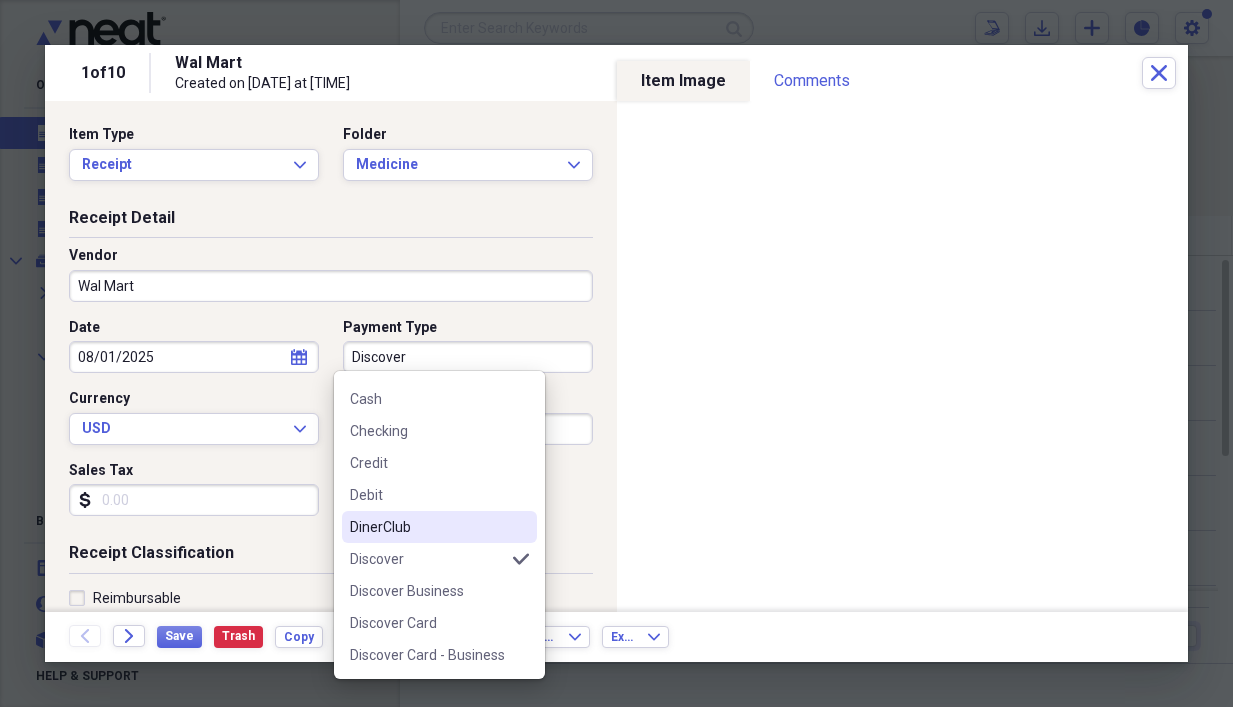 scroll, scrollTop: 200, scrollLeft: 0, axis: vertical 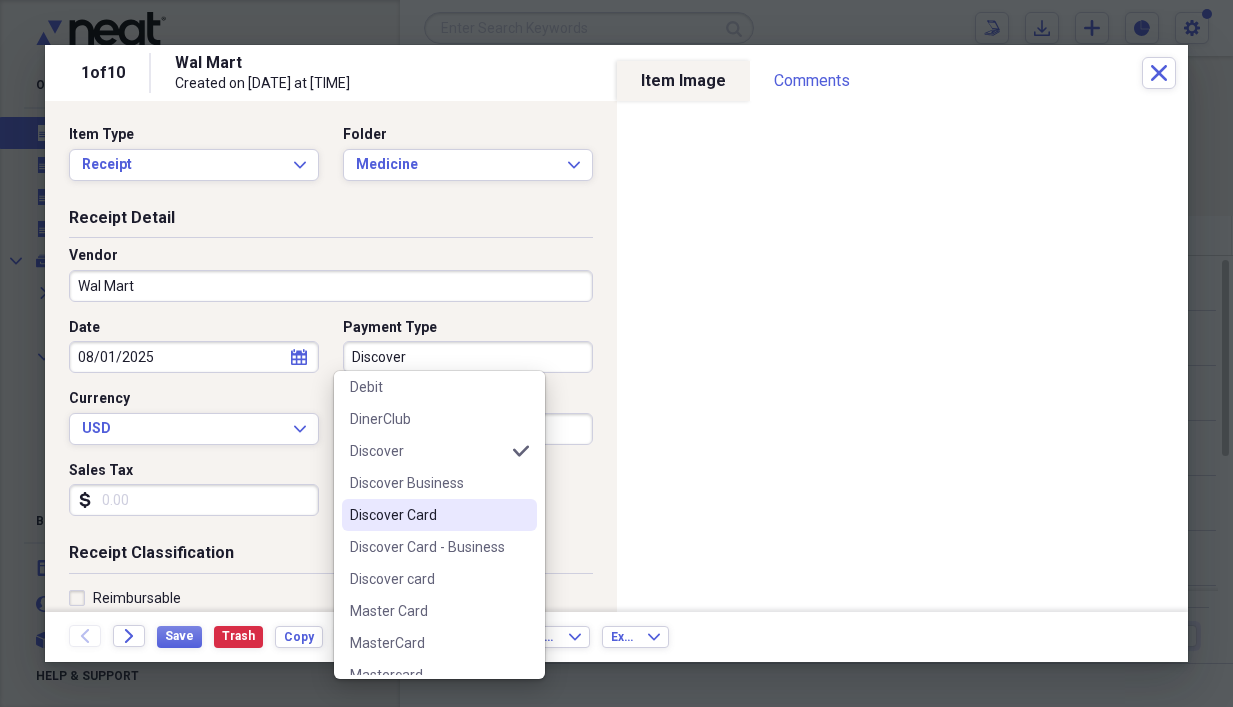 click on "Discover Card" at bounding box center (427, 515) 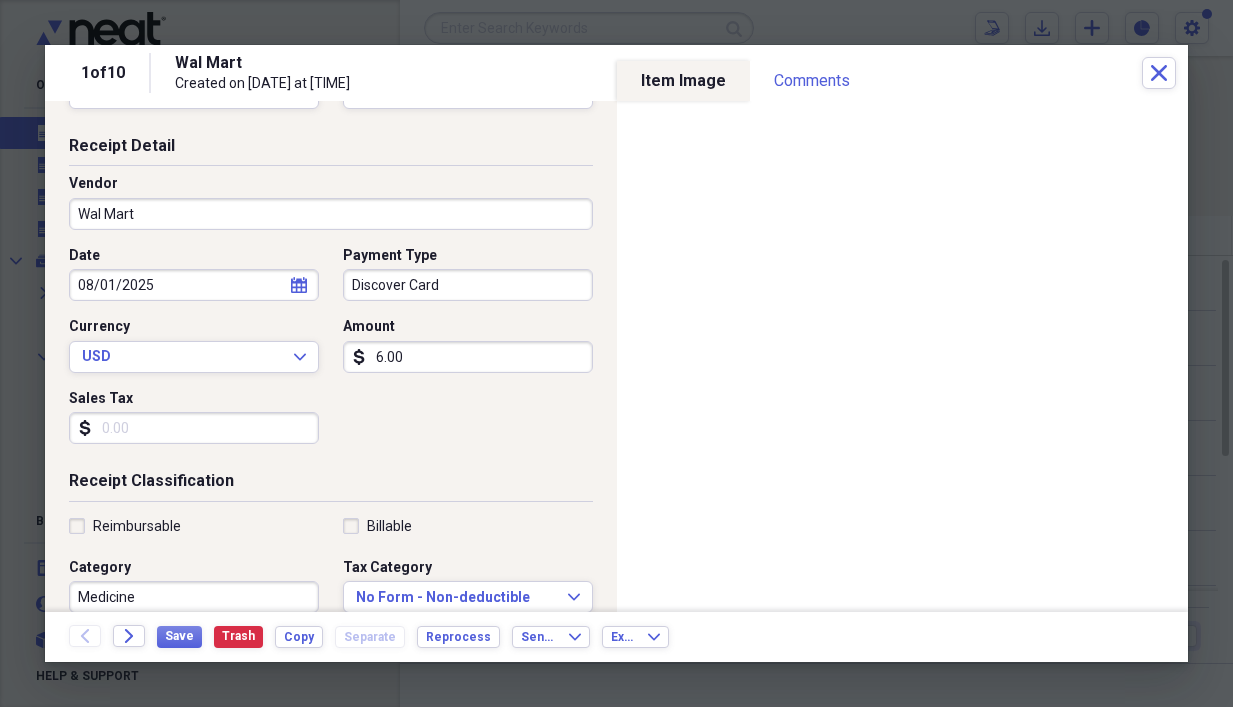 scroll, scrollTop: 100, scrollLeft: 0, axis: vertical 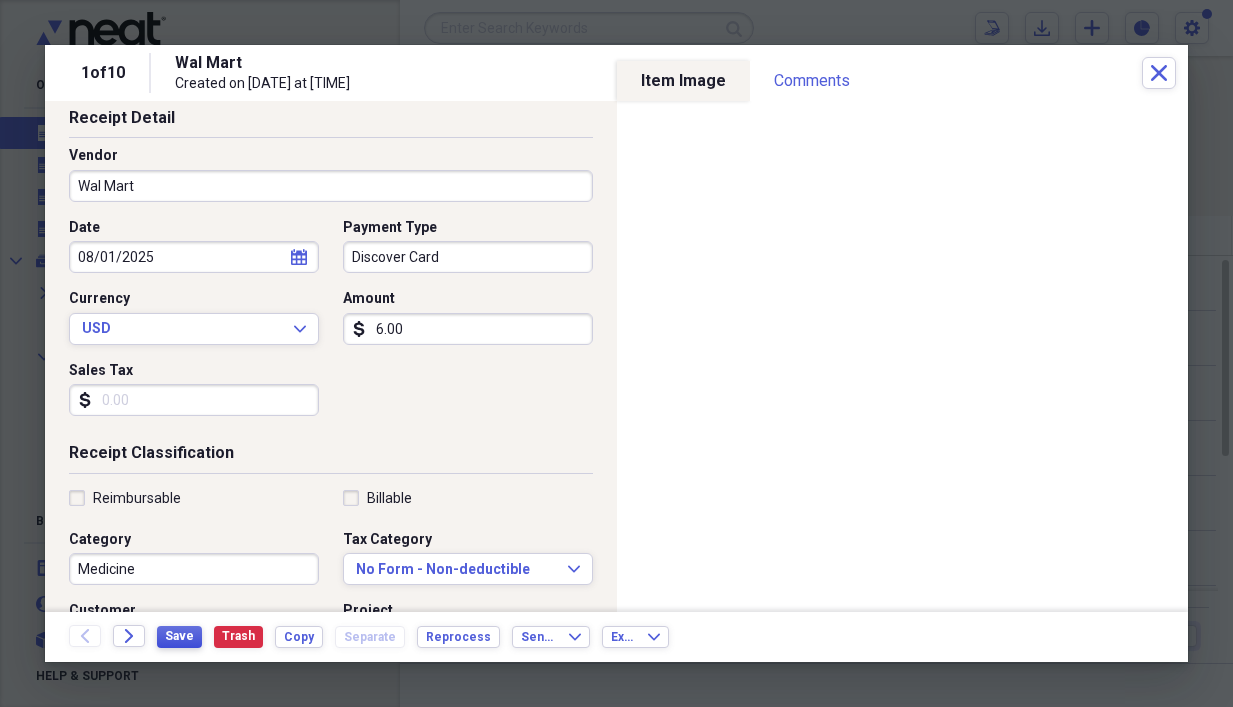 click on "Save" at bounding box center (179, 636) 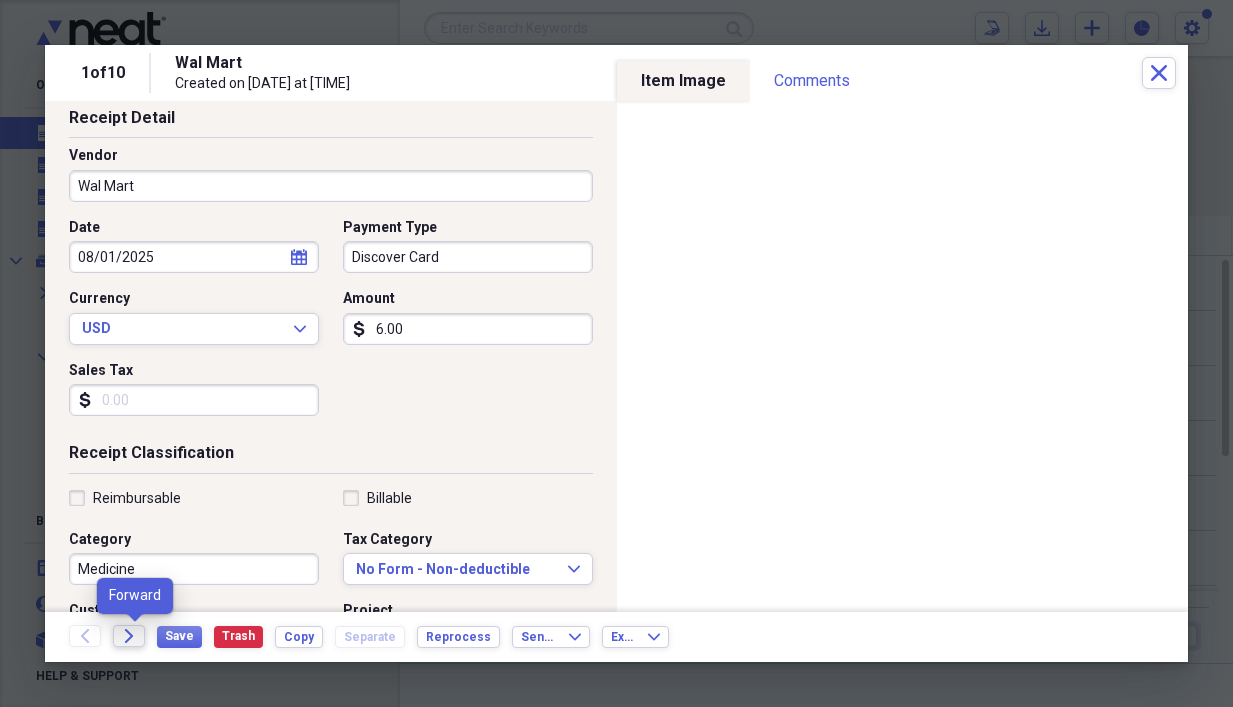 click on "Forward" 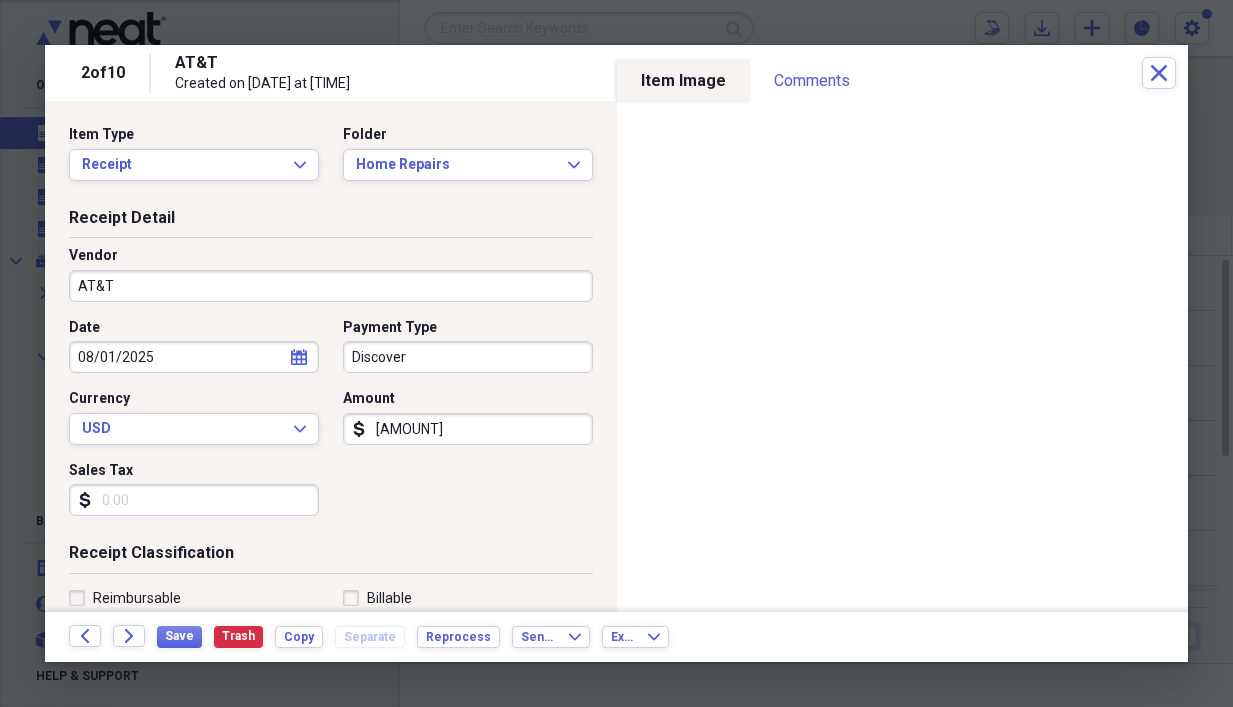 click on "AT&T" at bounding box center [331, 286] 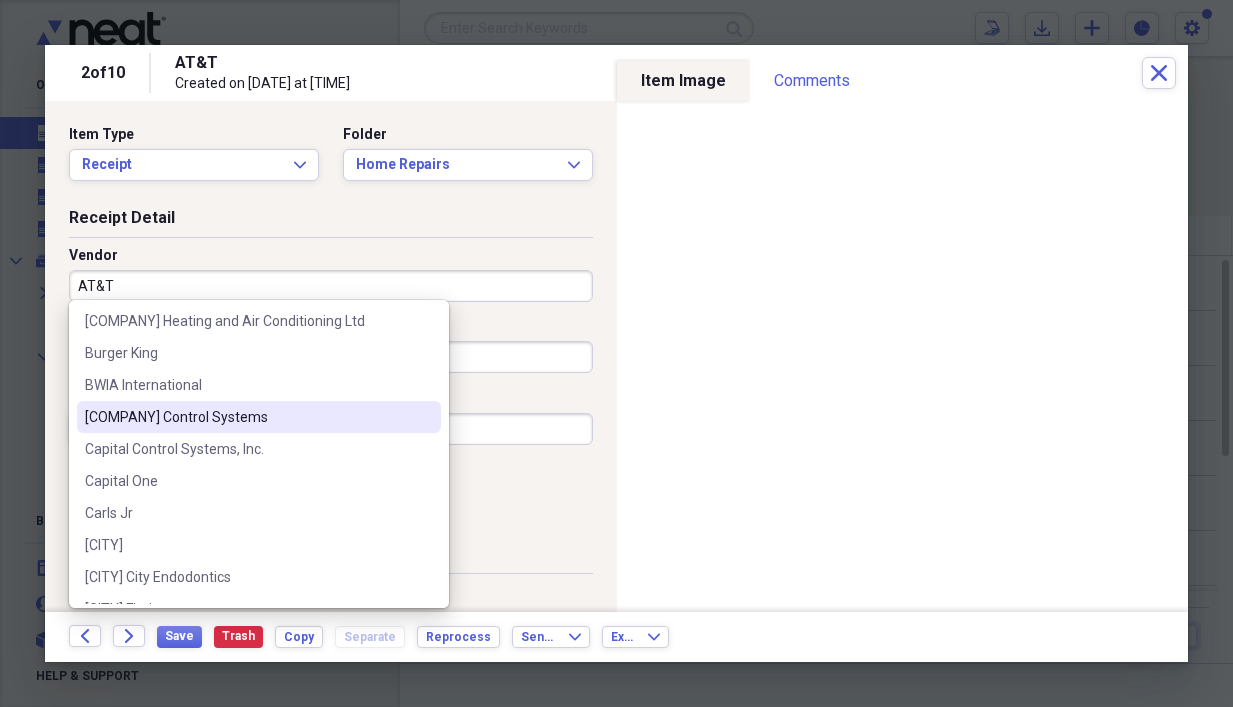 scroll, scrollTop: 800, scrollLeft: 0, axis: vertical 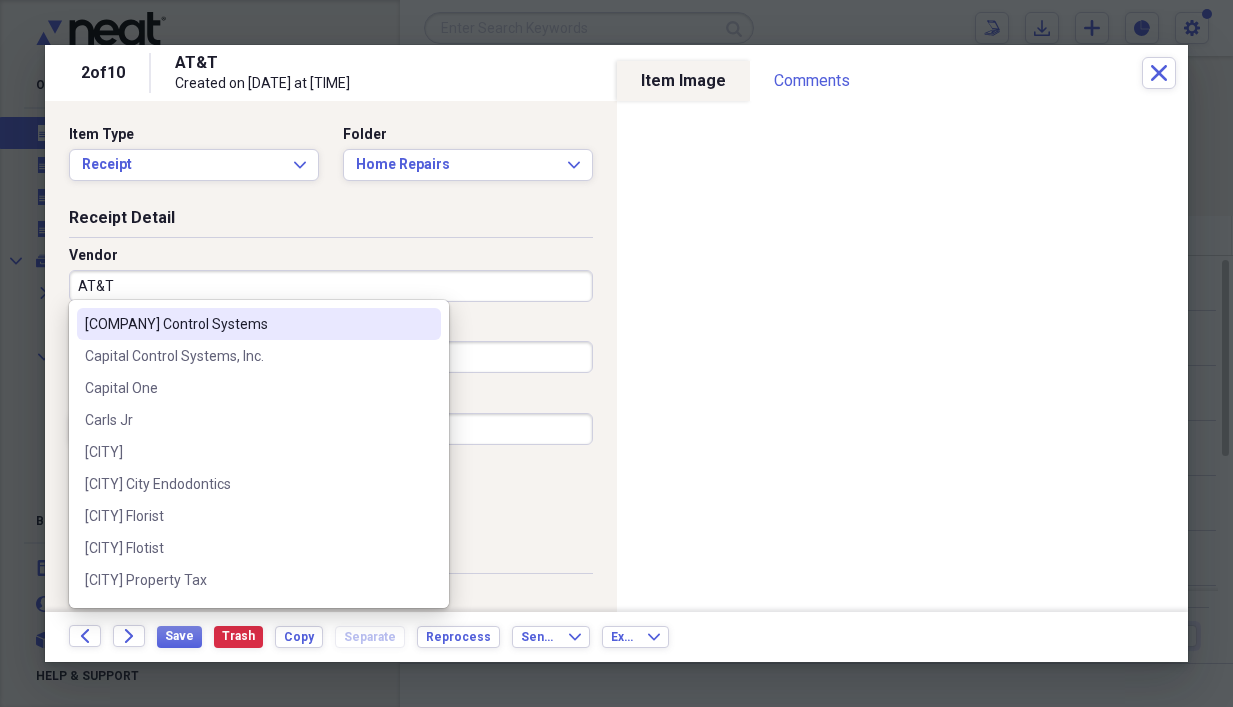 click on "[COMPANY] Control Systems" at bounding box center [247, 324] 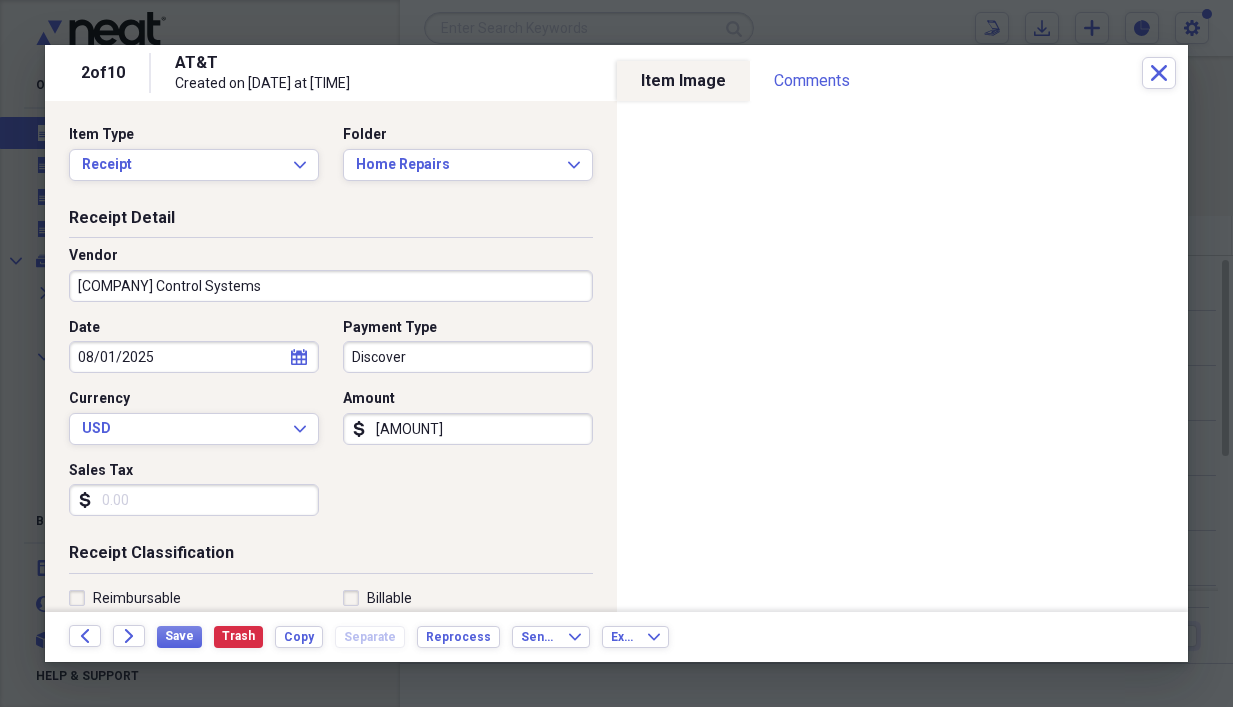 type on "Home Repairs" 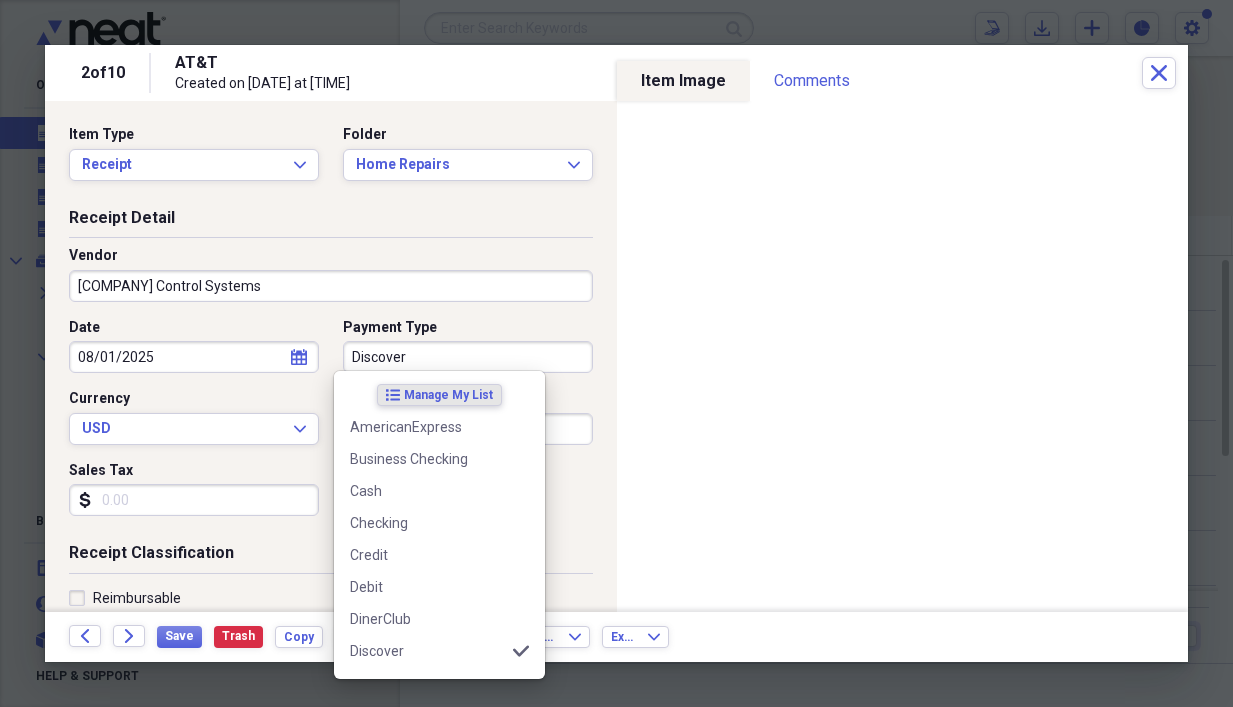 click on "Discover" at bounding box center [468, 357] 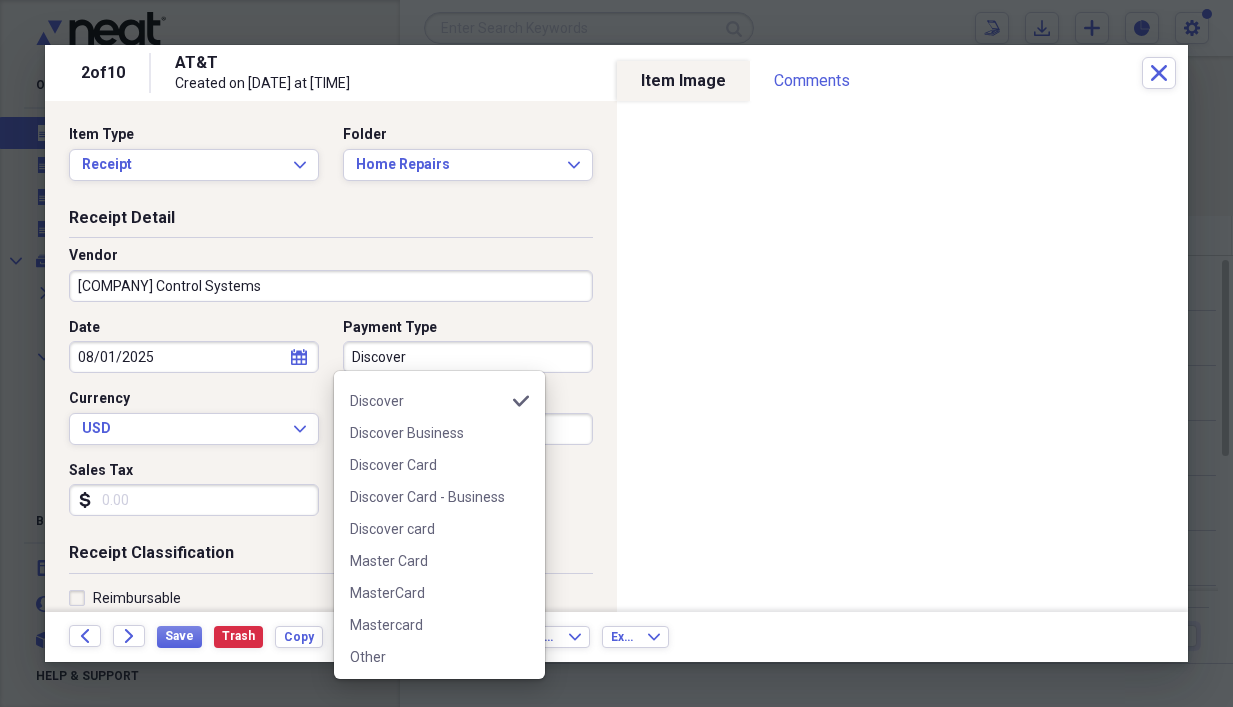 scroll, scrollTop: 300, scrollLeft: 0, axis: vertical 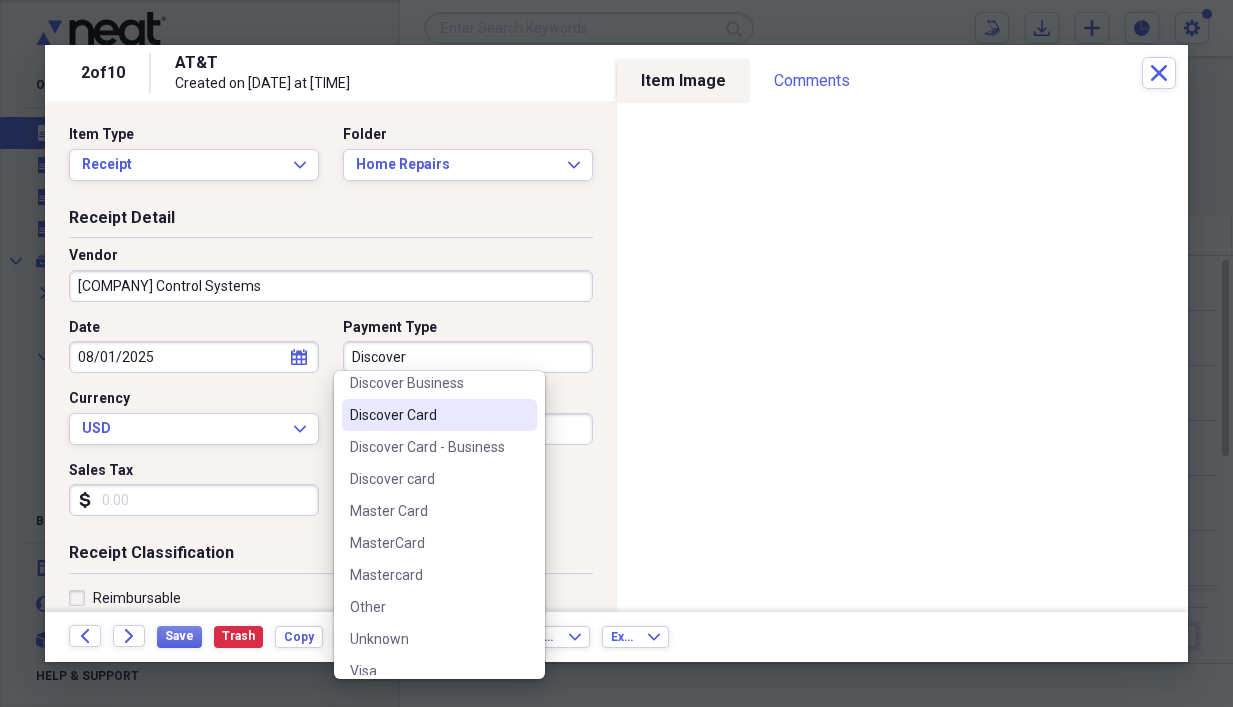 click on "Discover Card" at bounding box center (427, 415) 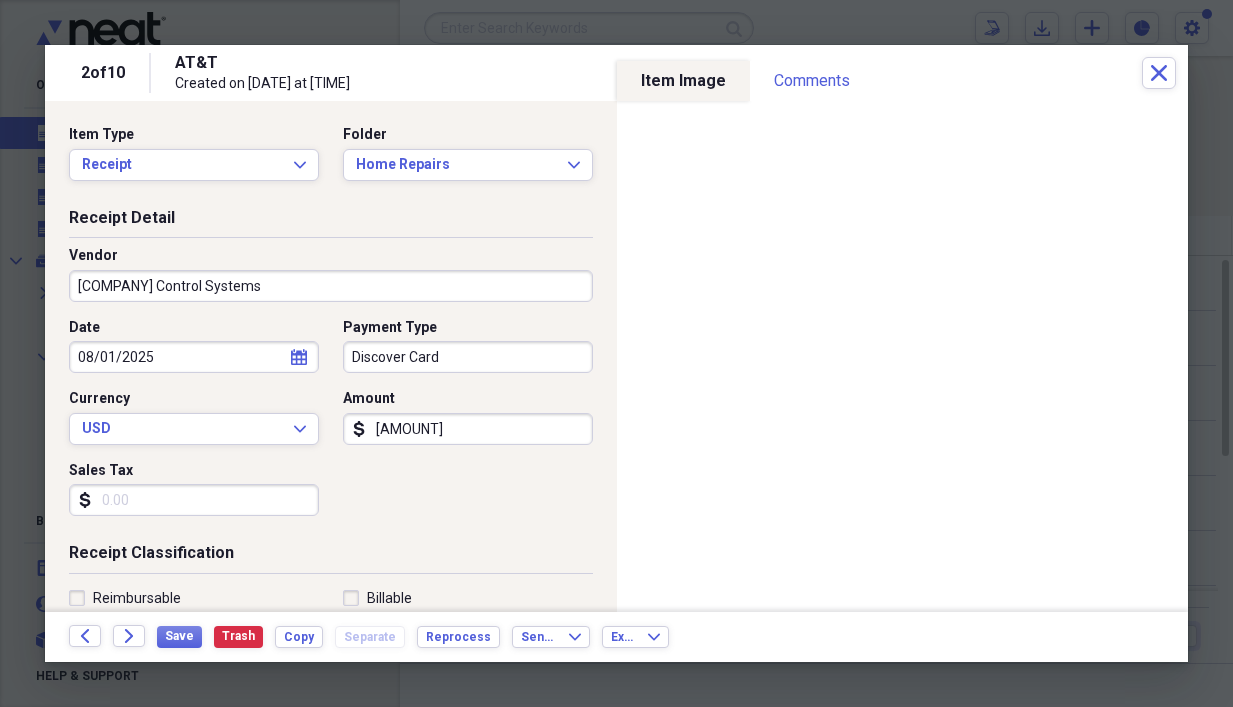 click on "[AMOUNT]" at bounding box center (468, 429) 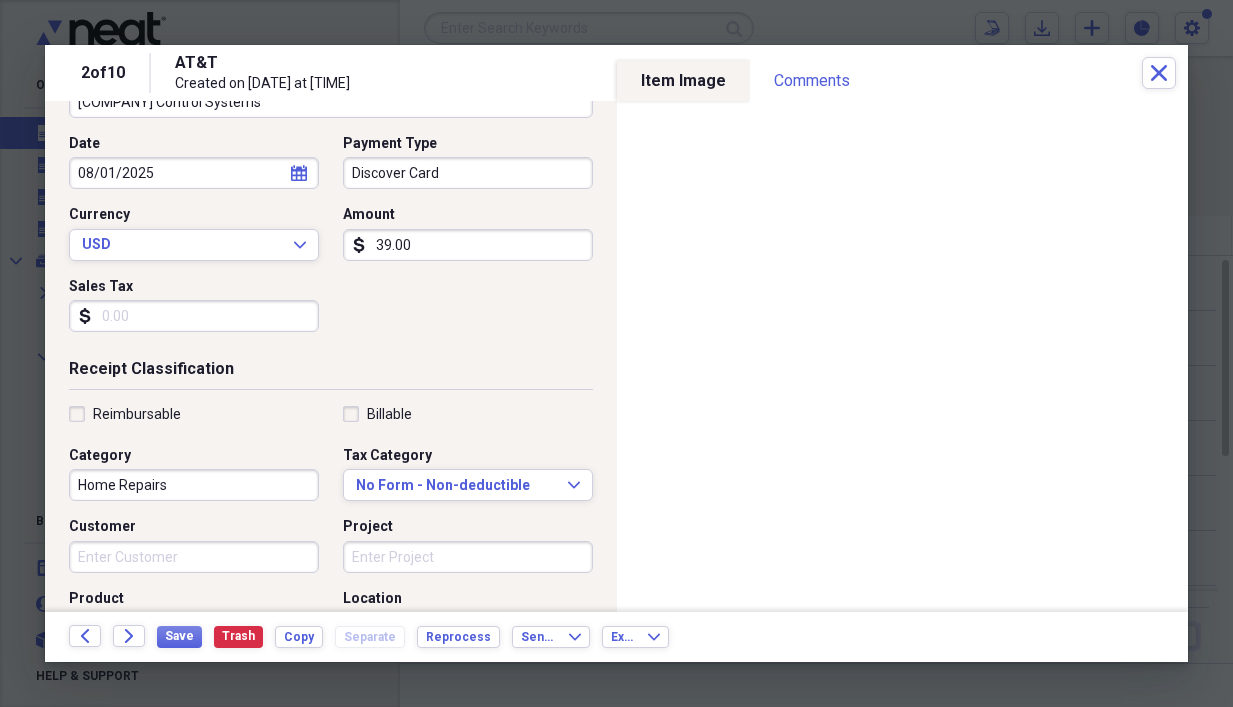 scroll, scrollTop: 200, scrollLeft: 0, axis: vertical 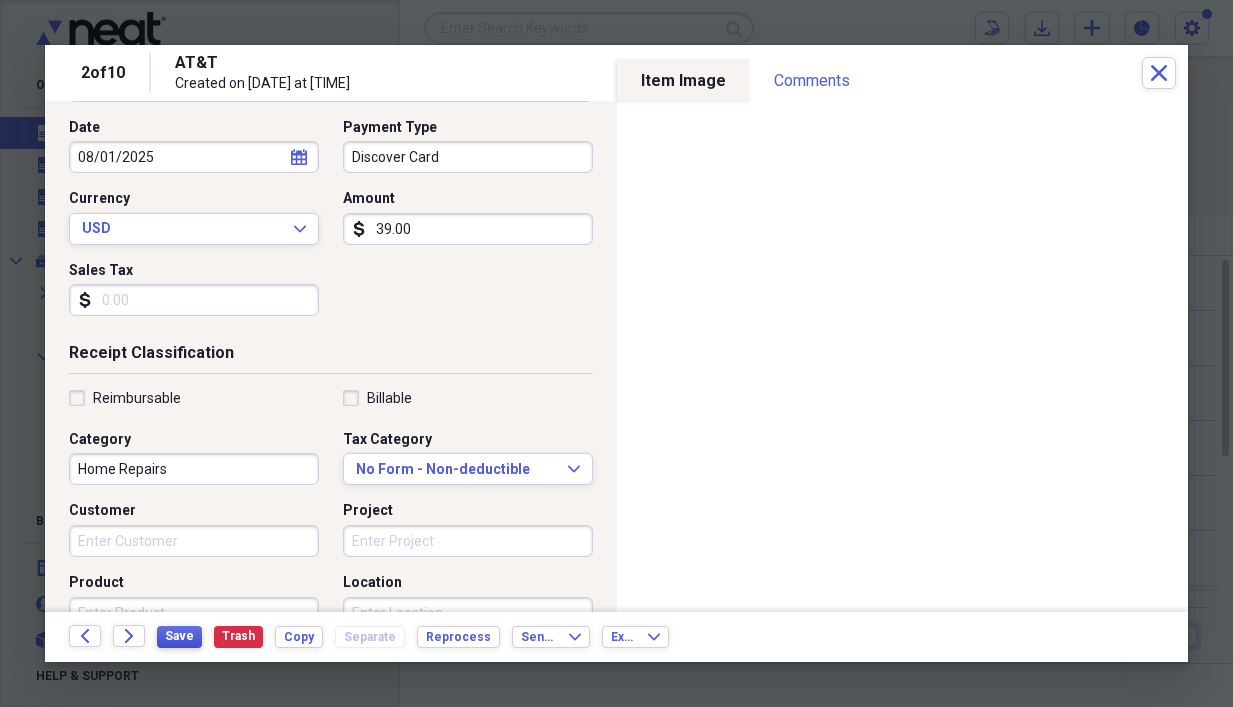 type on "39.00" 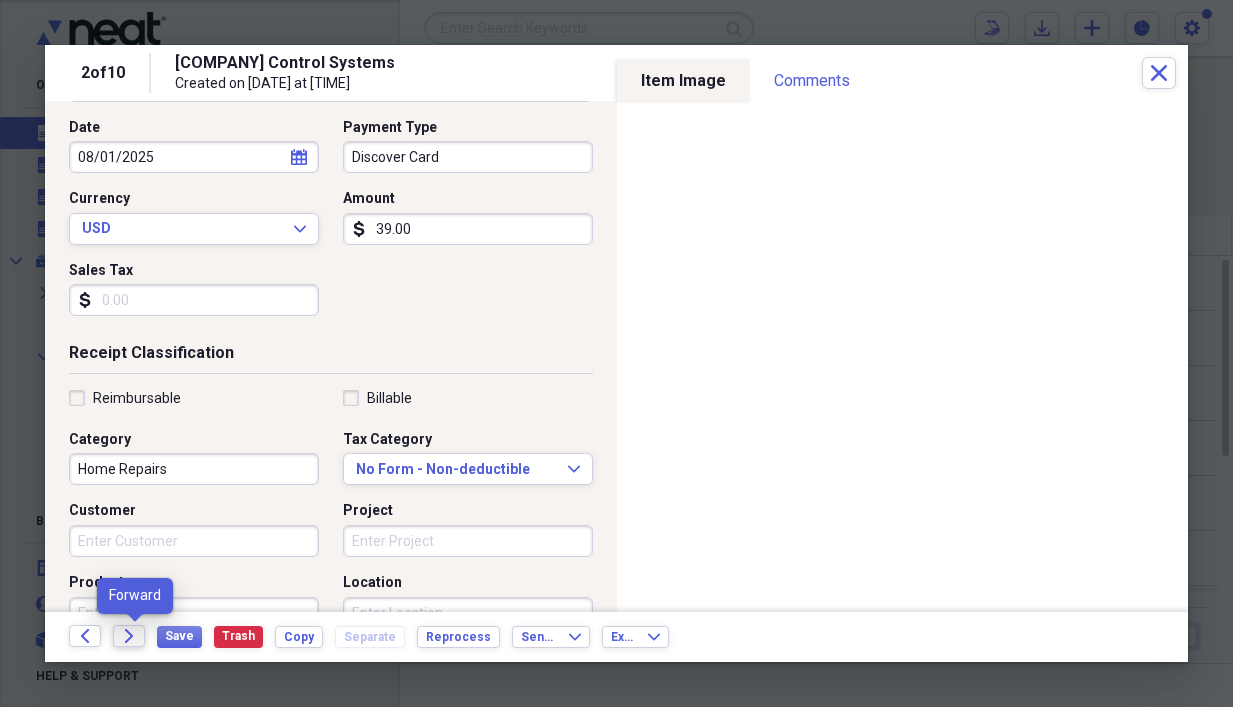 click on "Forward" 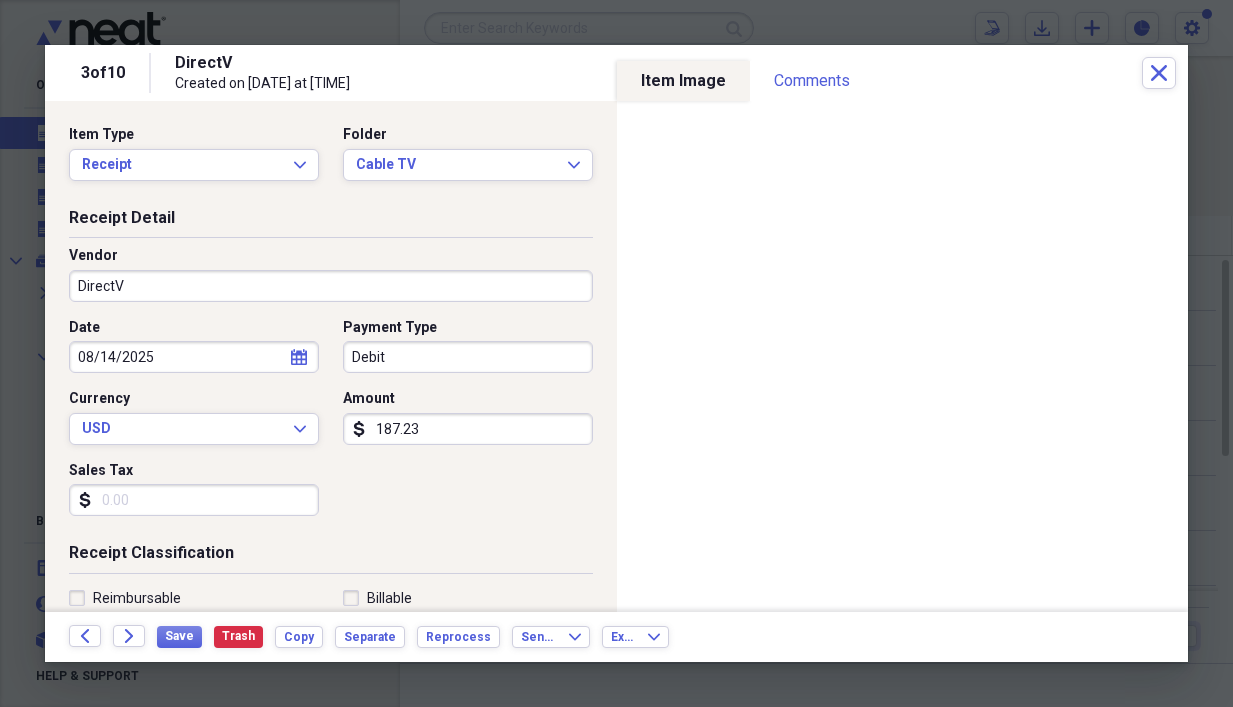 click on "Debit" at bounding box center (468, 357) 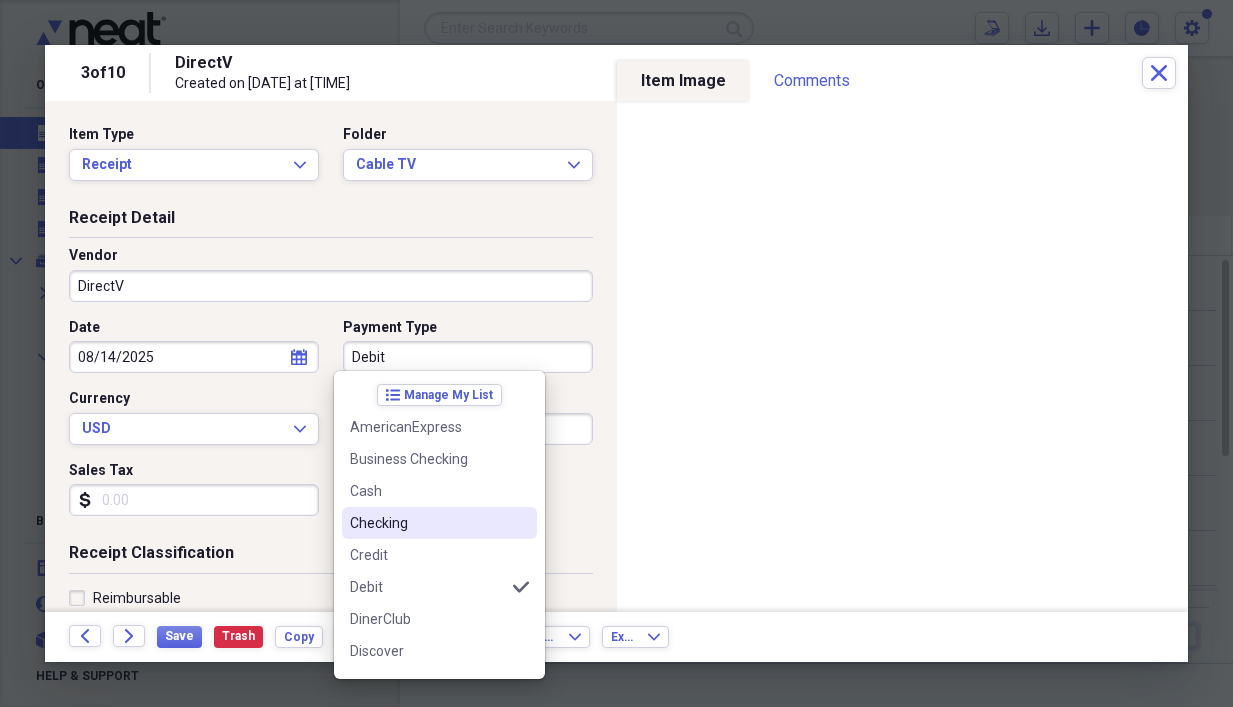 click on "Checking" at bounding box center (427, 523) 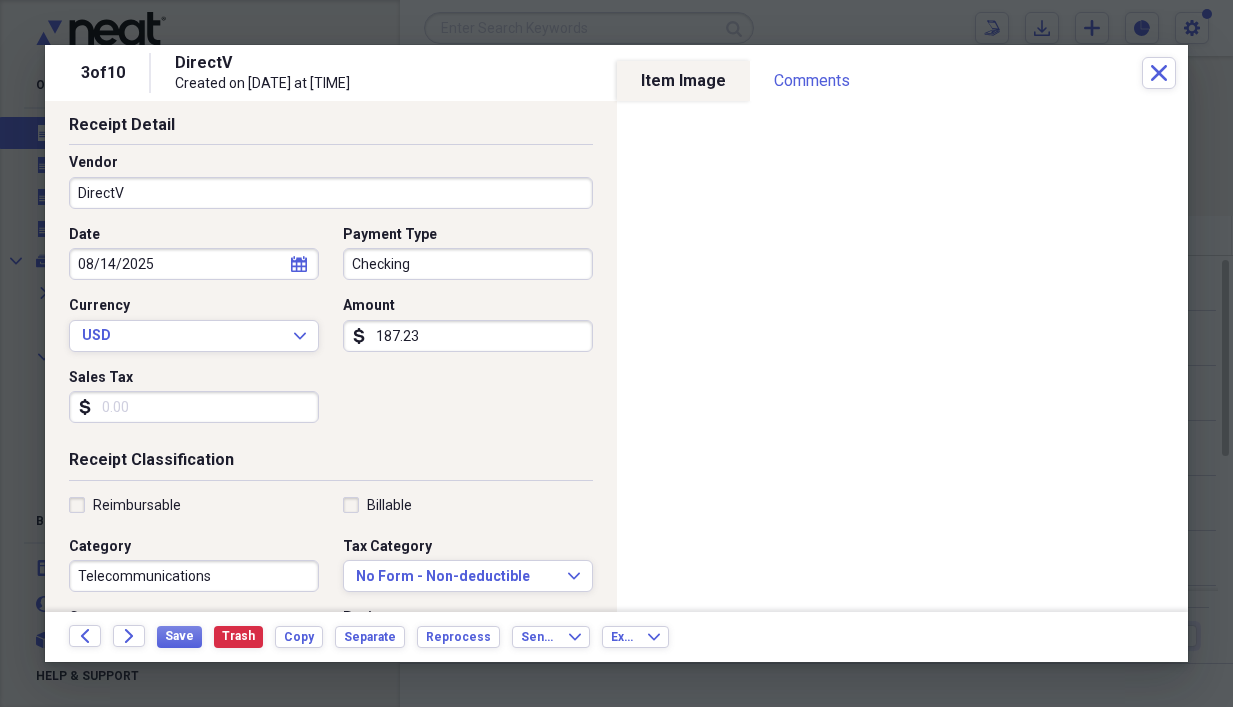 scroll, scrollTop: 100, scrollLeft: 0, axis: vertical 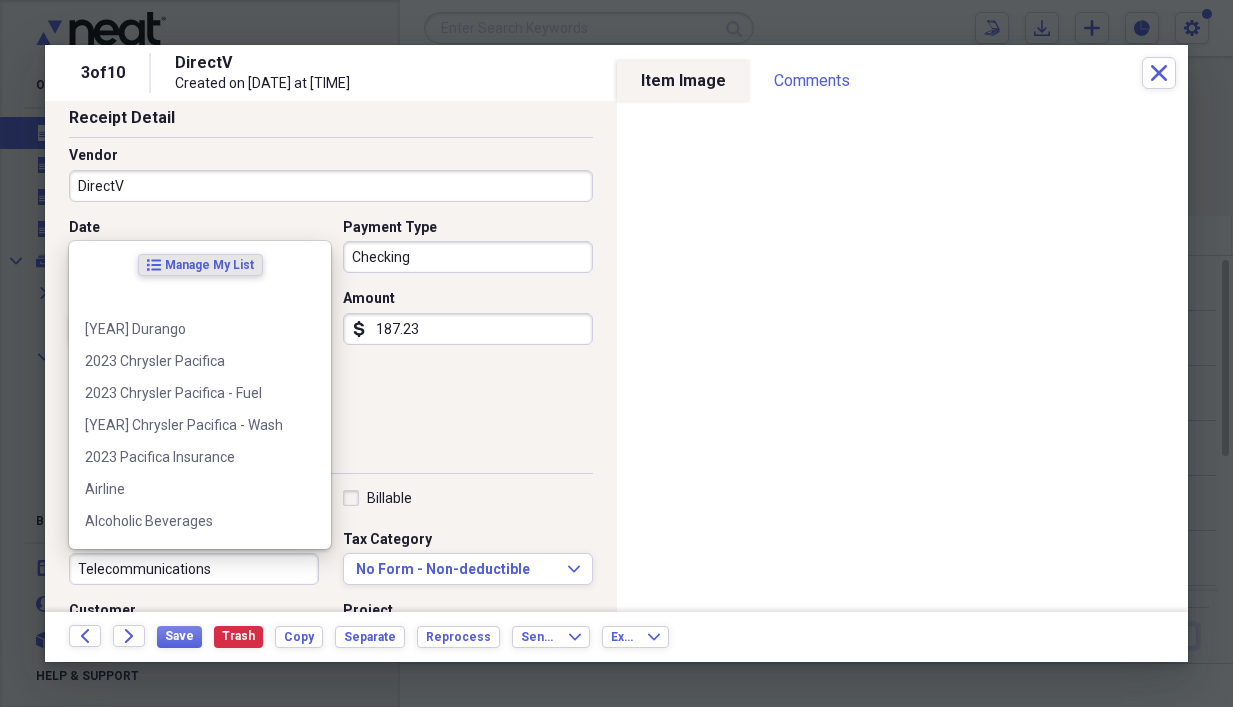 click on "Telecommunications" at bounding box center [194, 569] 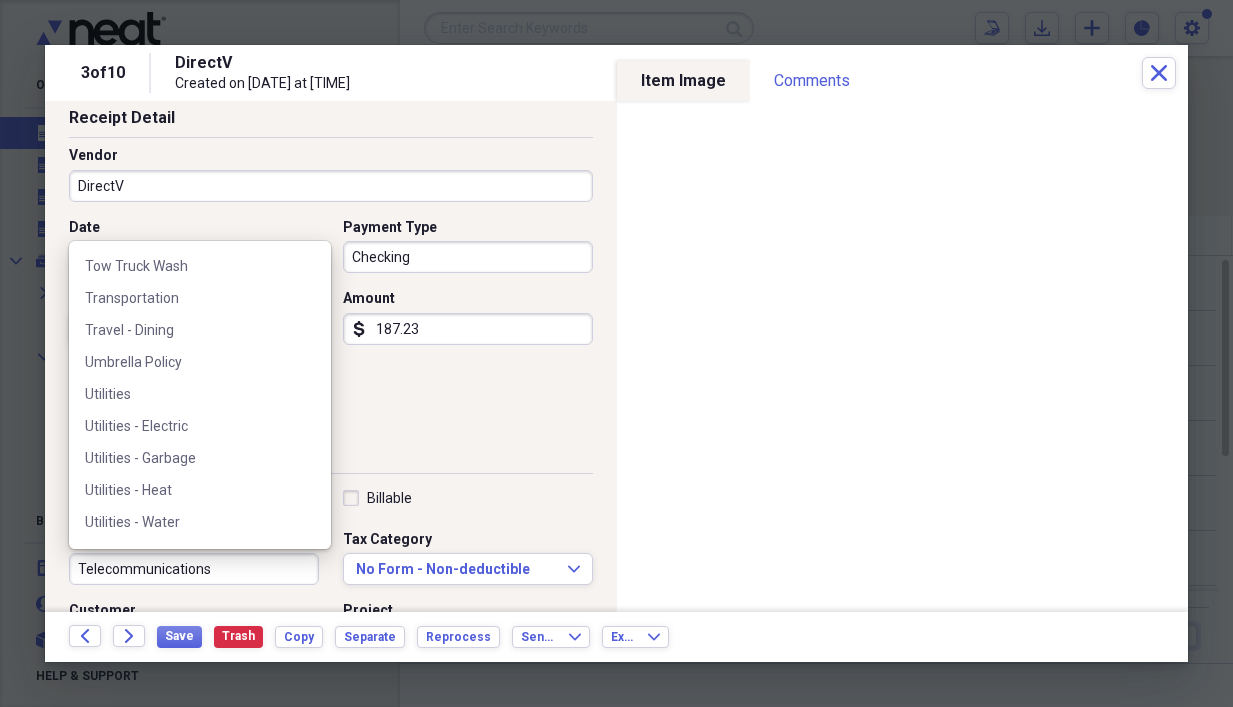 scroll, scrollTop: 2972, scrollLeft: 0, axis: vertical 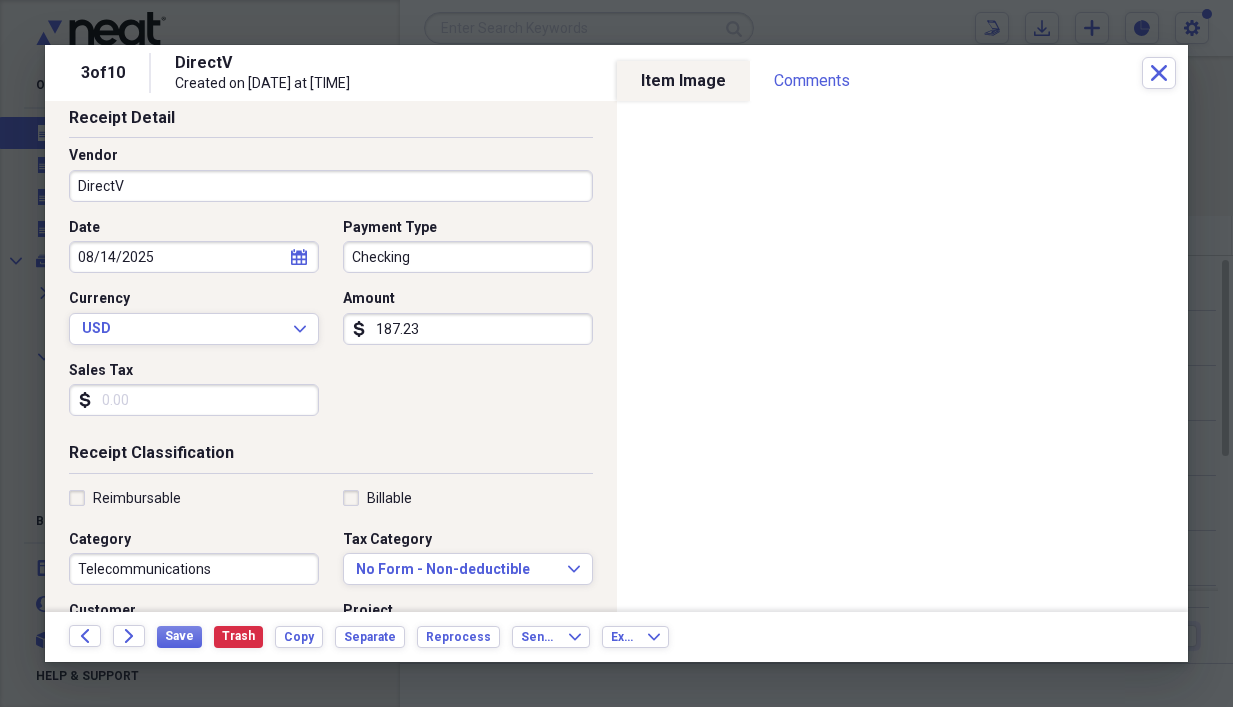 click on "Date [DATE] calendar Calendar Payment Type Checking Currency USD Expand Amount dollar-sign [AMOUNT] Sales Tax dollar-sign" at bounding box center (331, 325) 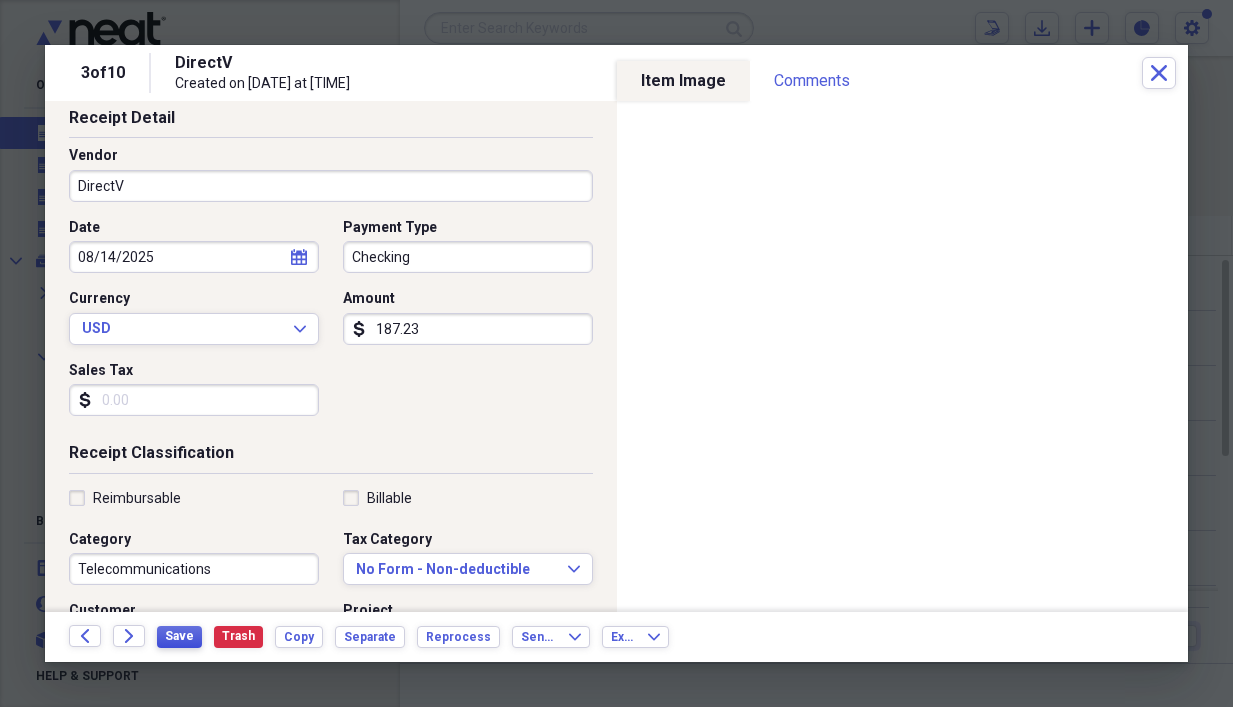 click on "Save" at bounding box center [179, 636] 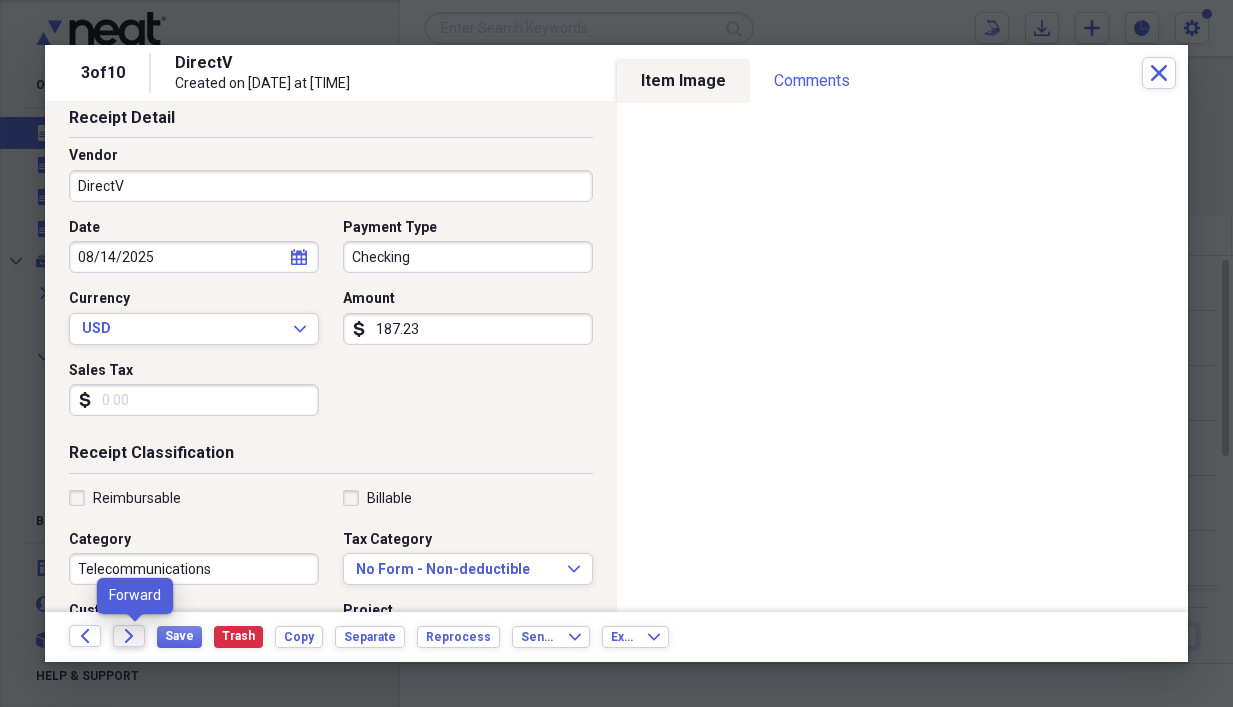 click on "Forward" at bounding box center [129, 636] 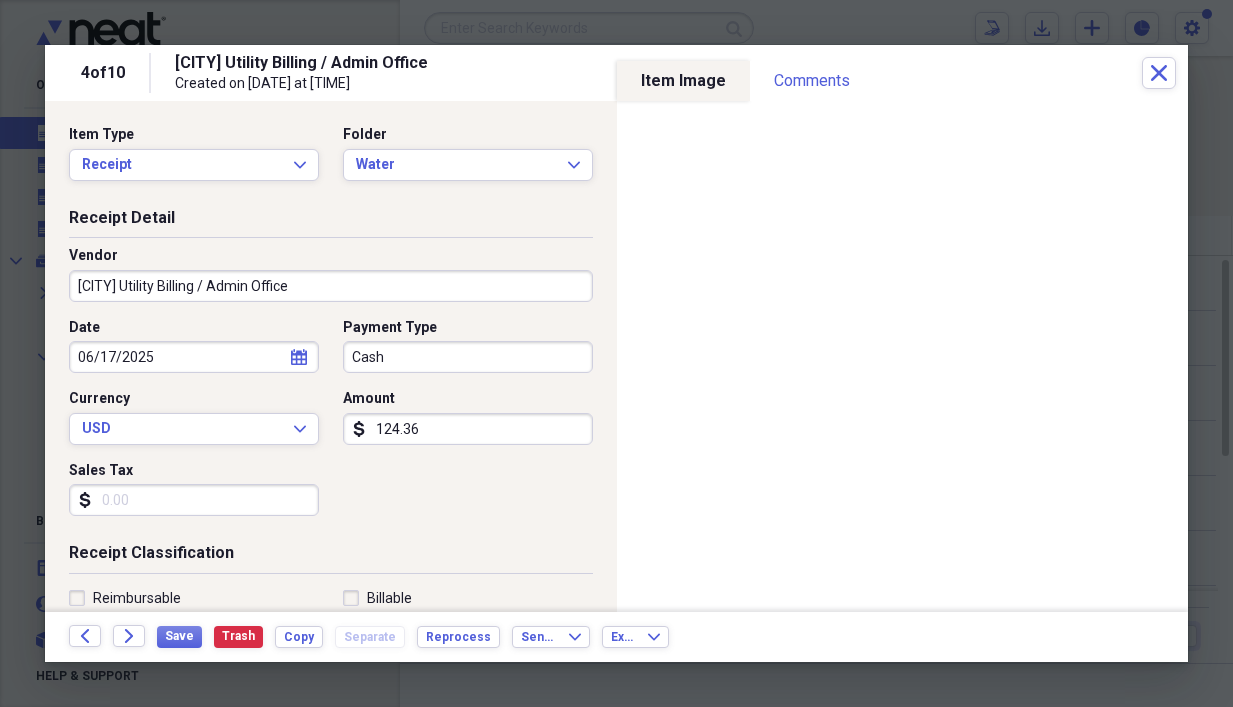 click on "Cash" at bounding box center (468, 357) 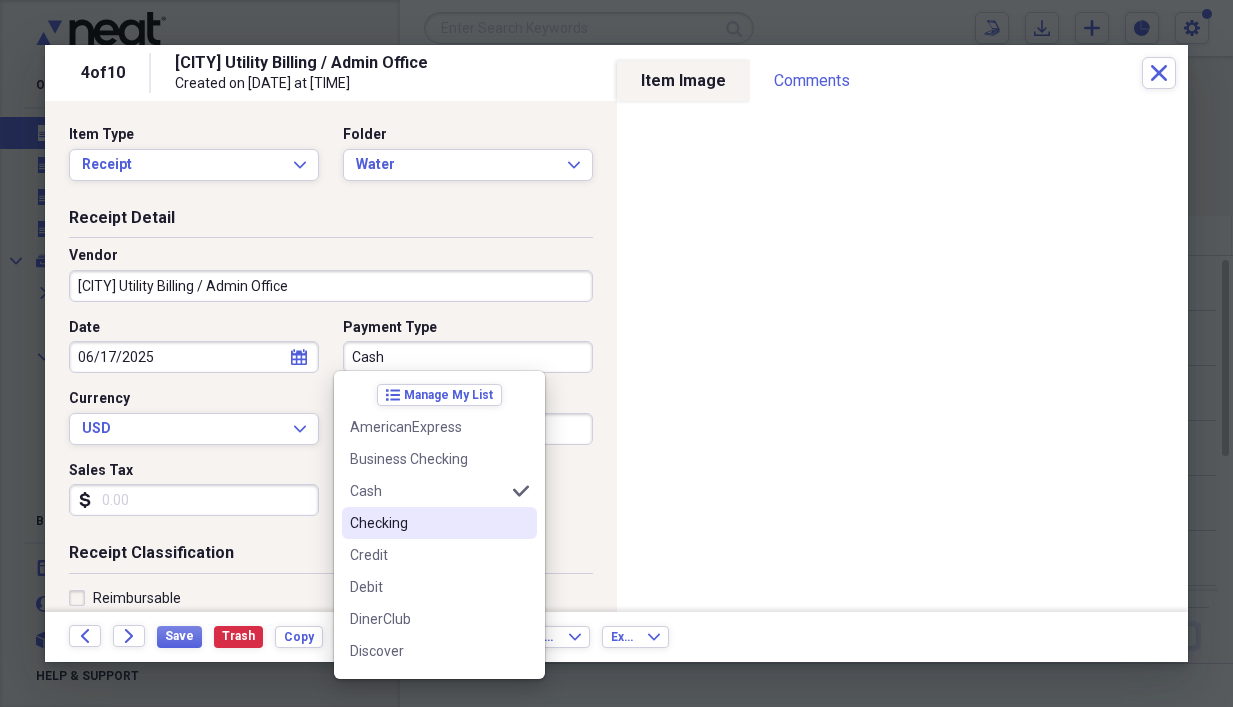 click on "Checking" at bounding box center (427, 523) 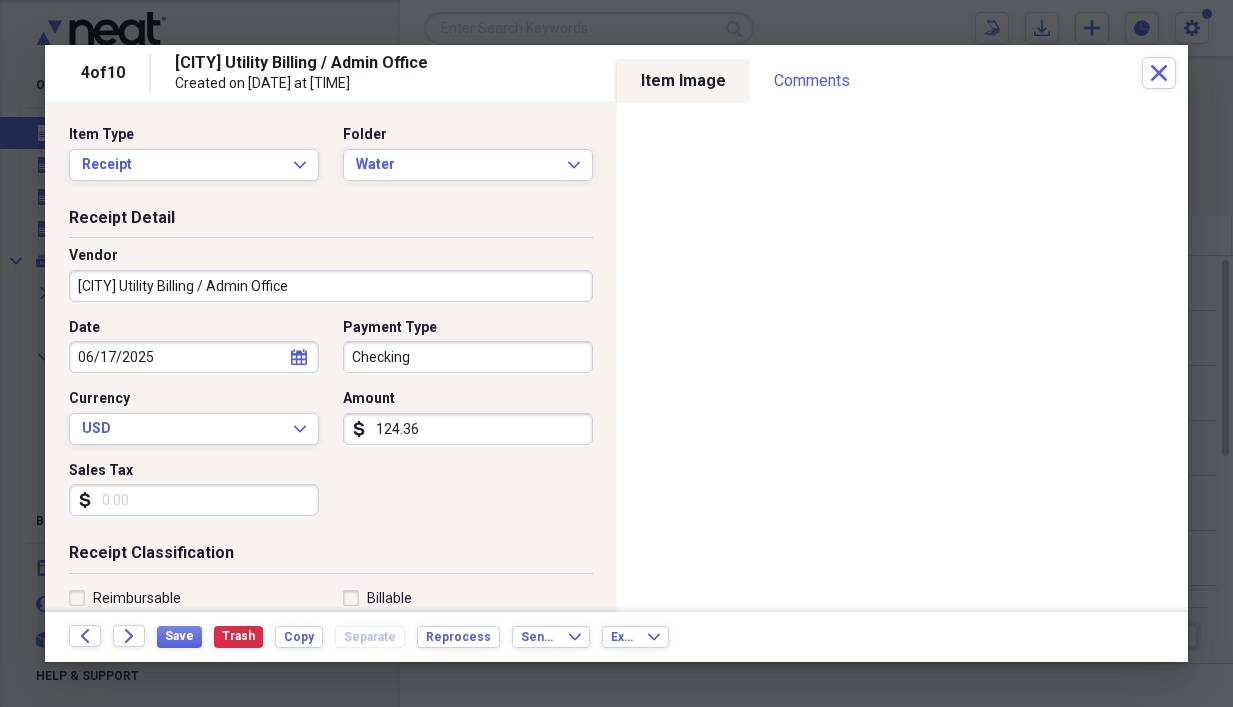 click on "calendar" 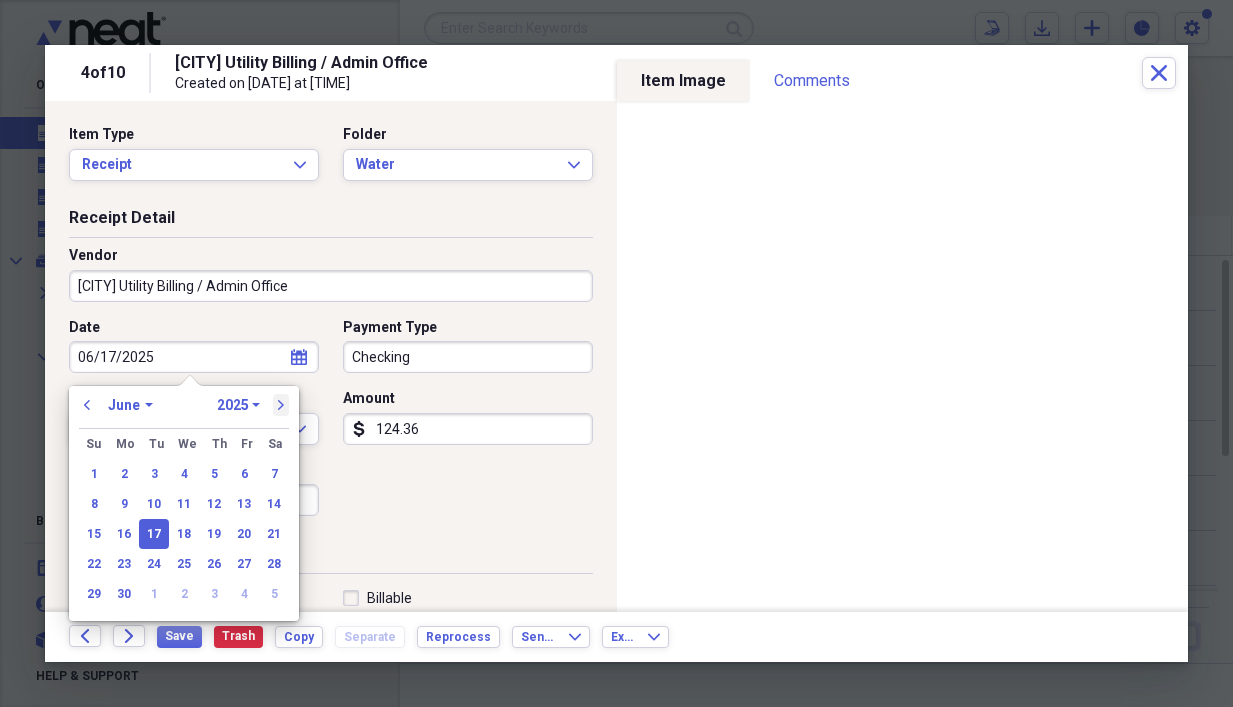 click on "next" at bounding box center [281, 405] 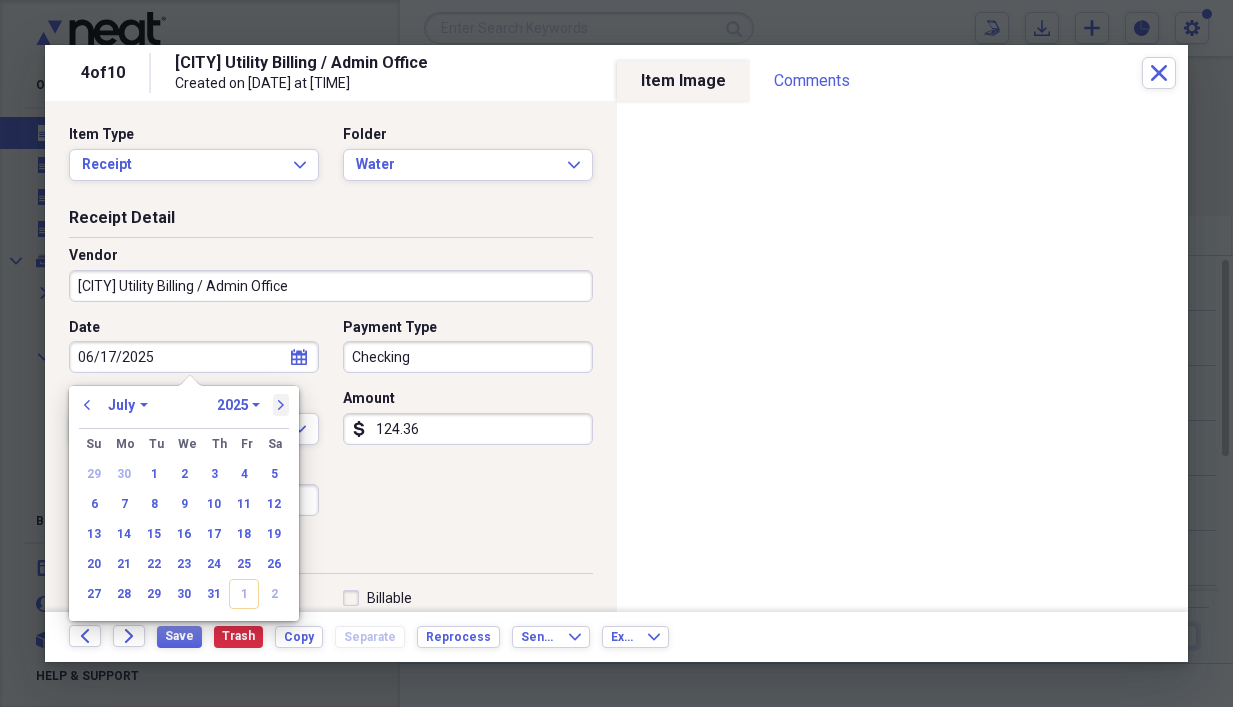 click on "next" at bounding box center [281, 405] 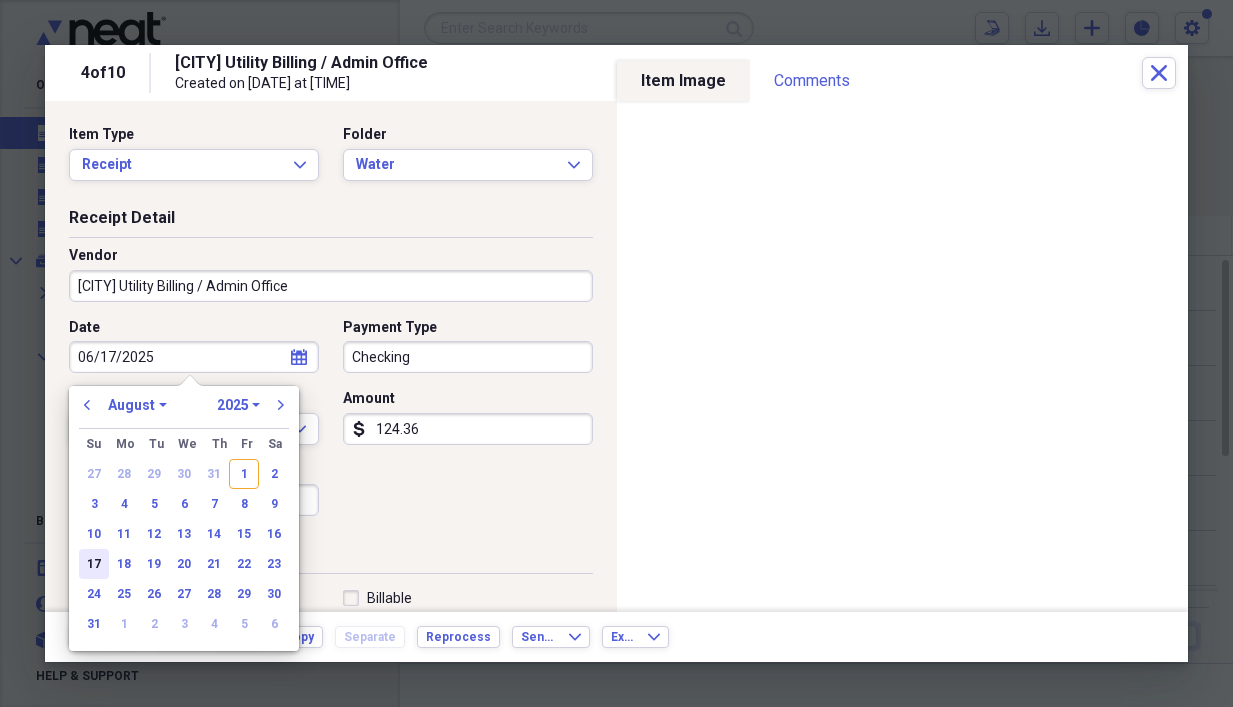 click on "17" at bounding box center [94, 564] 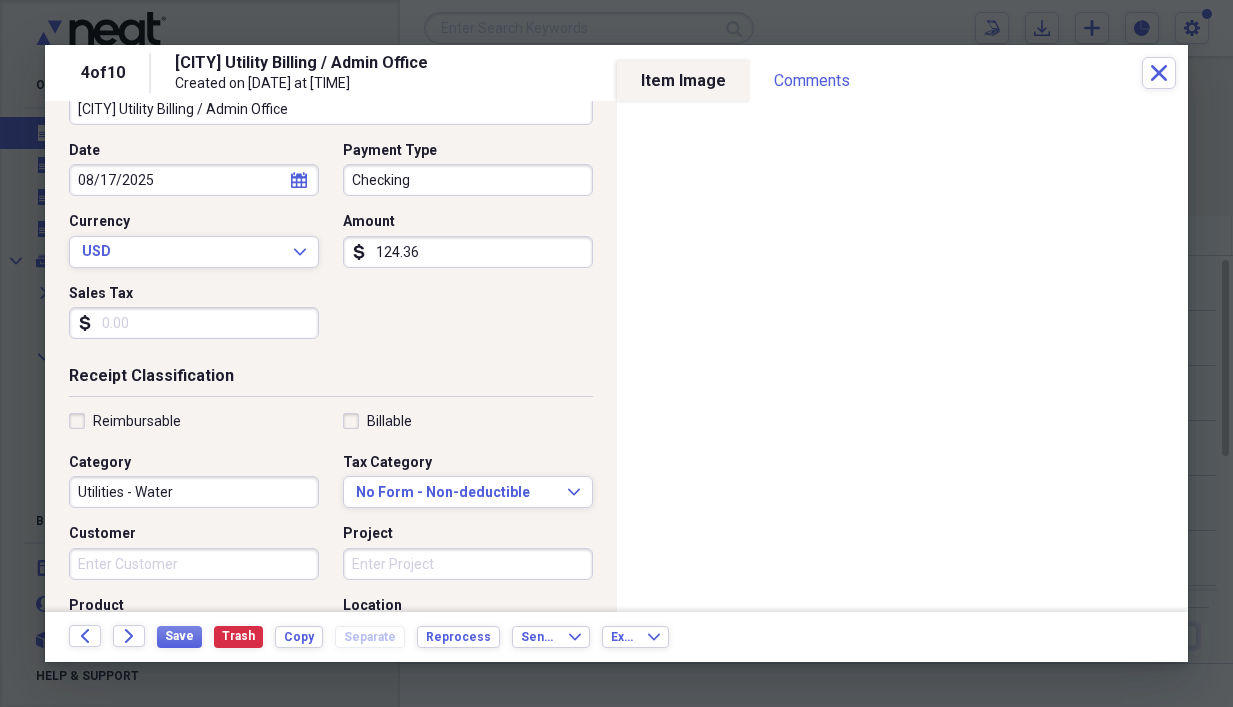 scroll, scrollTop: 200, scrollLeft: 0, axis: vertical 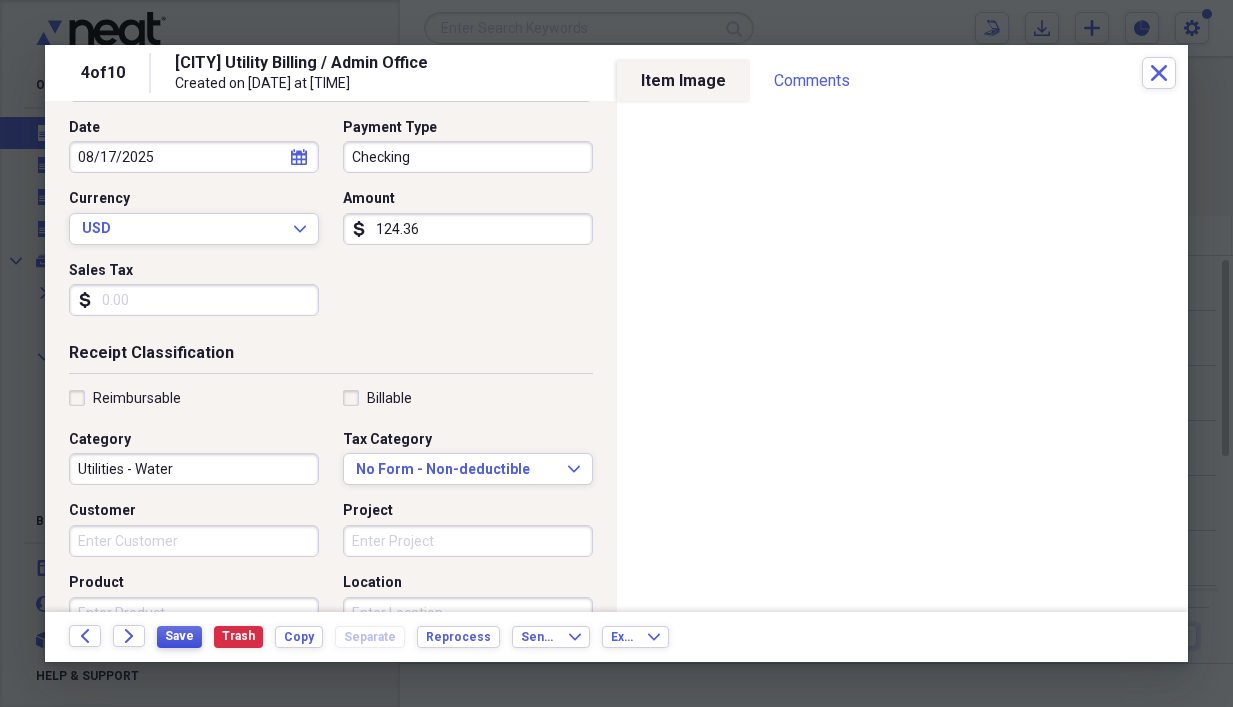 click on "Save" at bounding box center [179, 636] 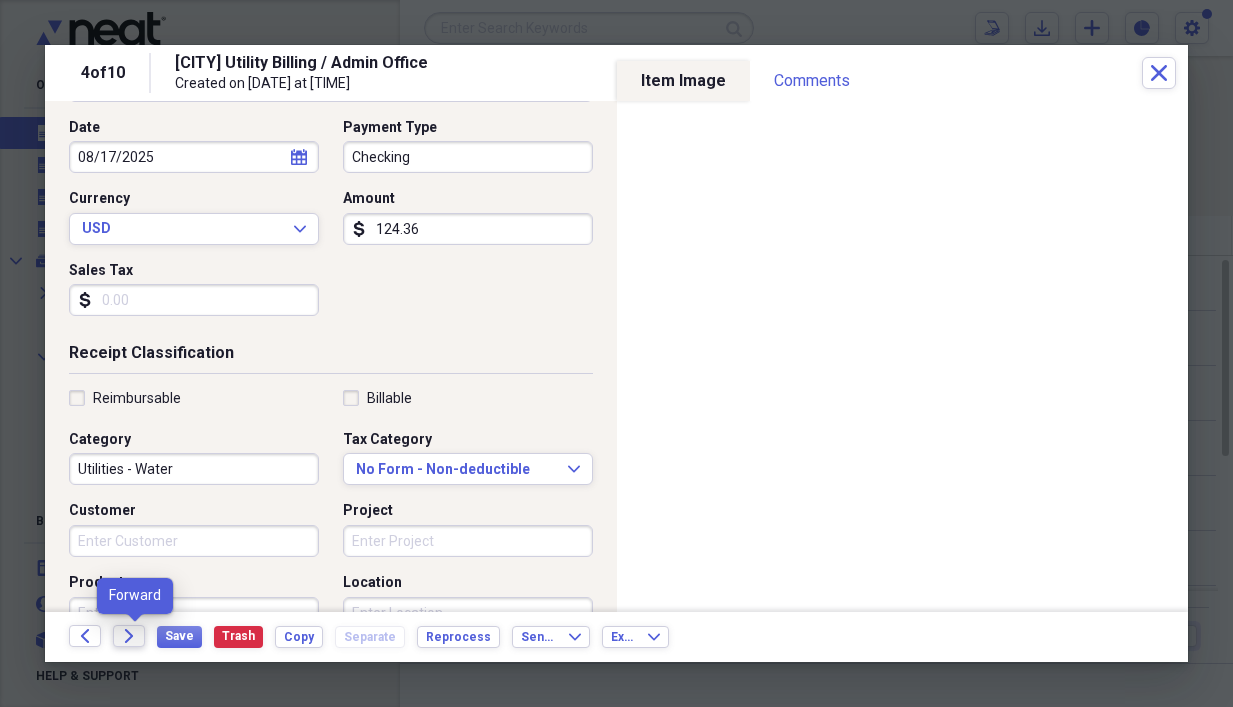 click 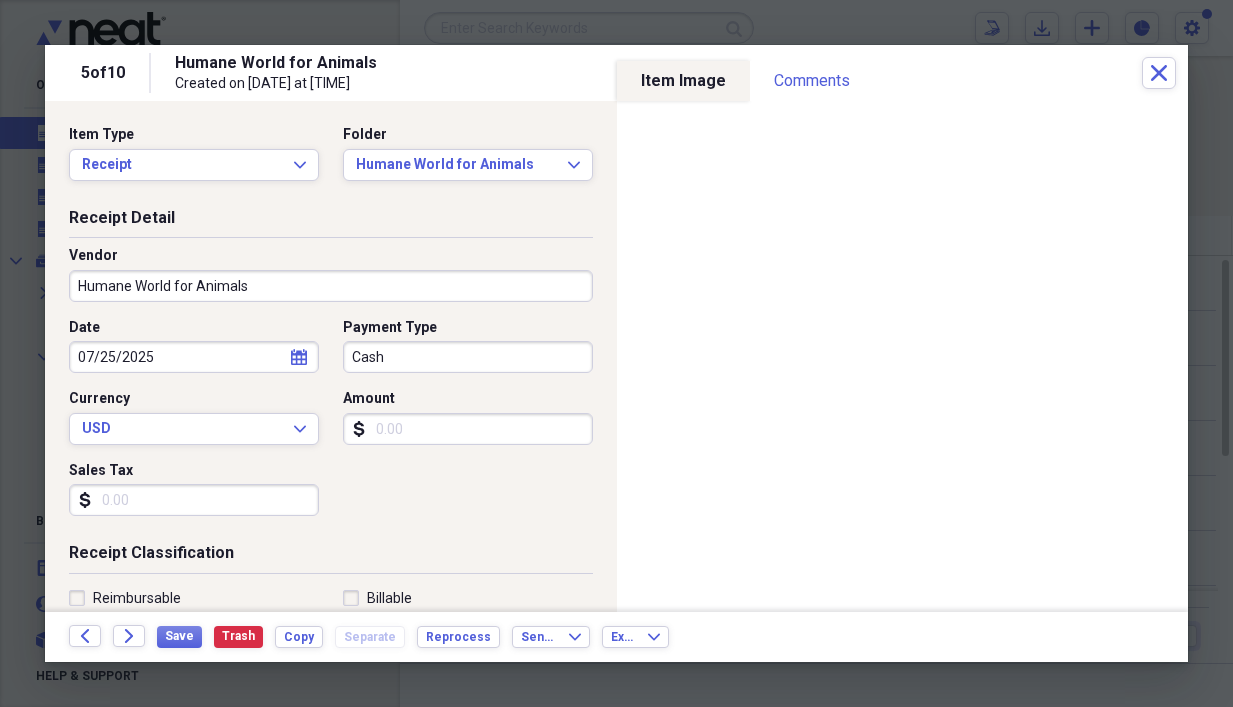 click on "Cash" at bounding box center (468, 357) 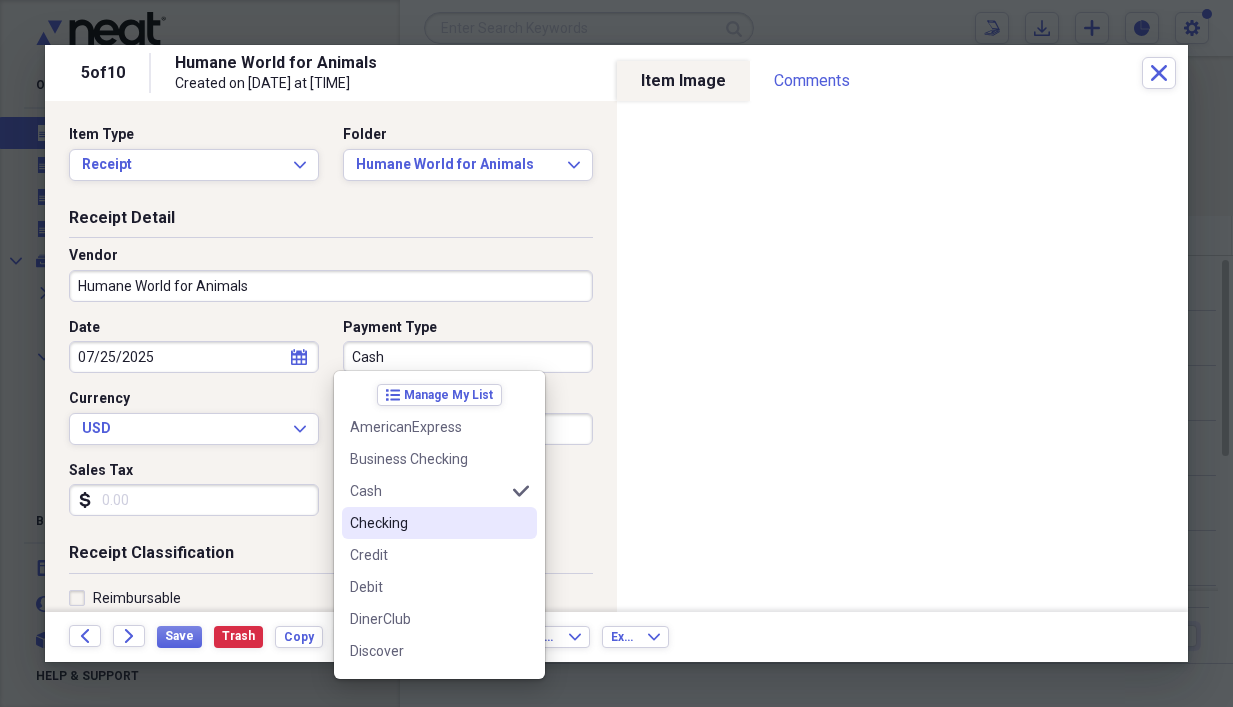 click on "Checking" at bounding box center (427, 523) 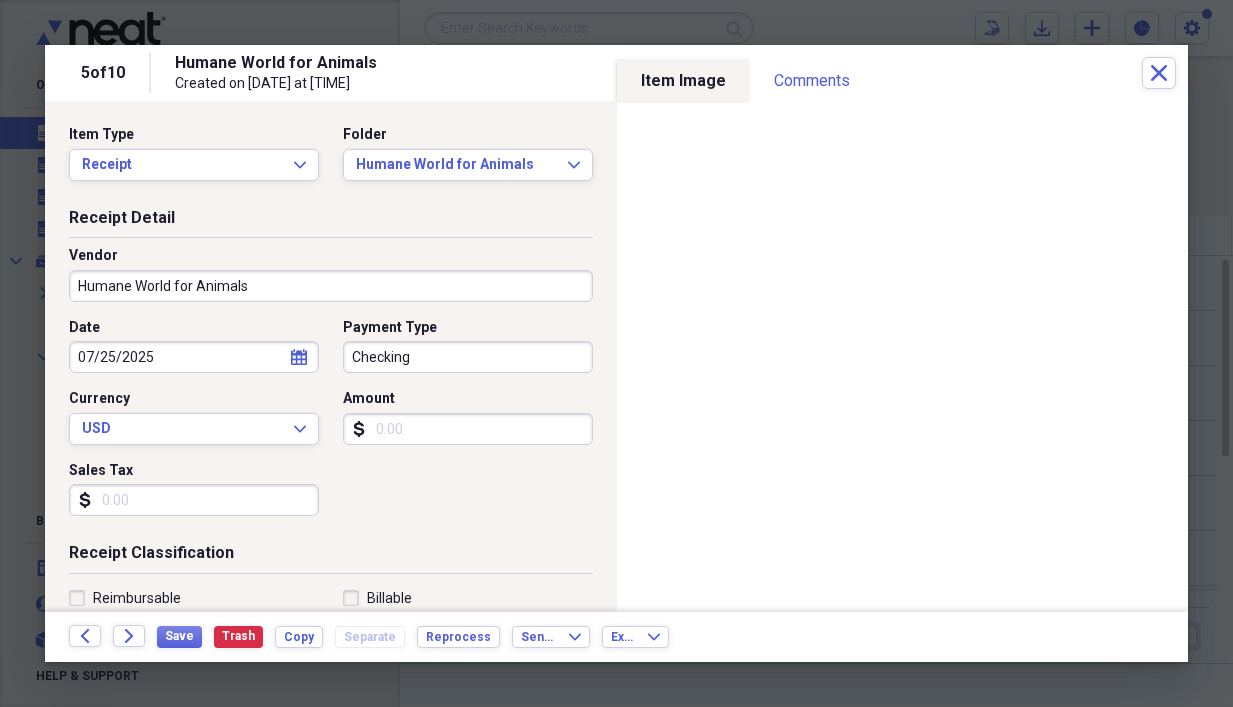 click on "Amount" at bounding box center [468, 429] 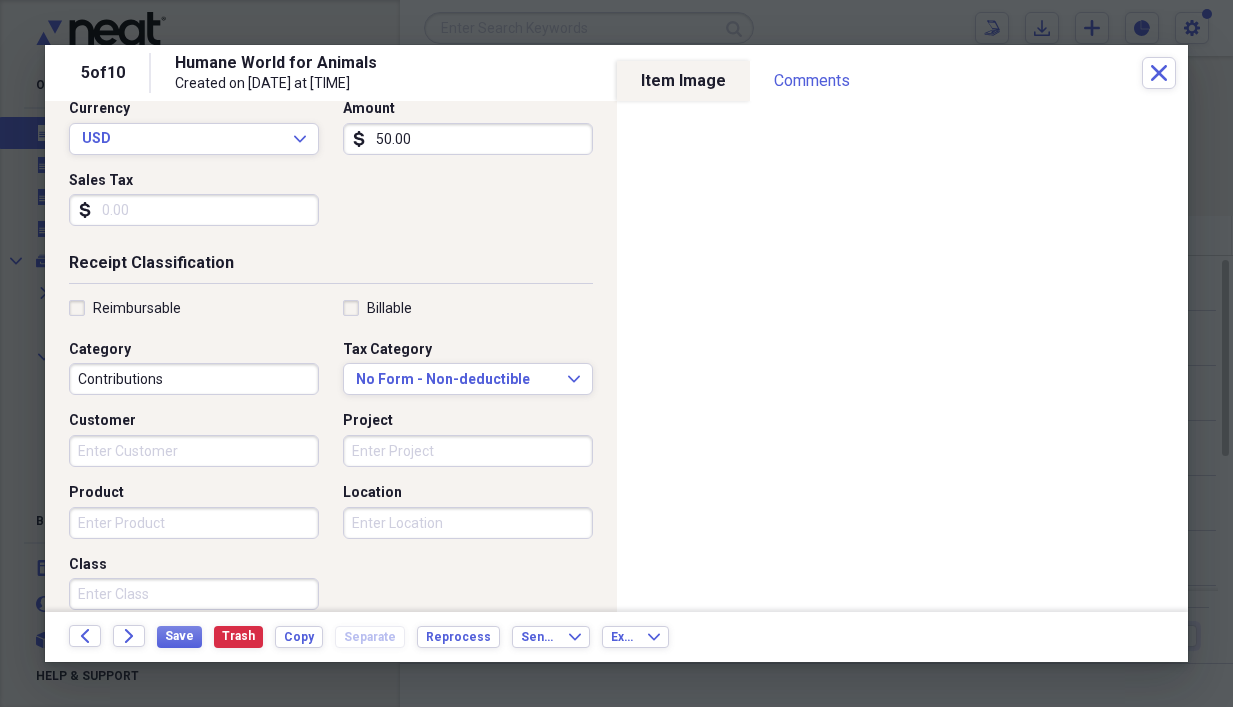 scroll, scrollTop: 300, scrollLeft: 0, axis: vertical 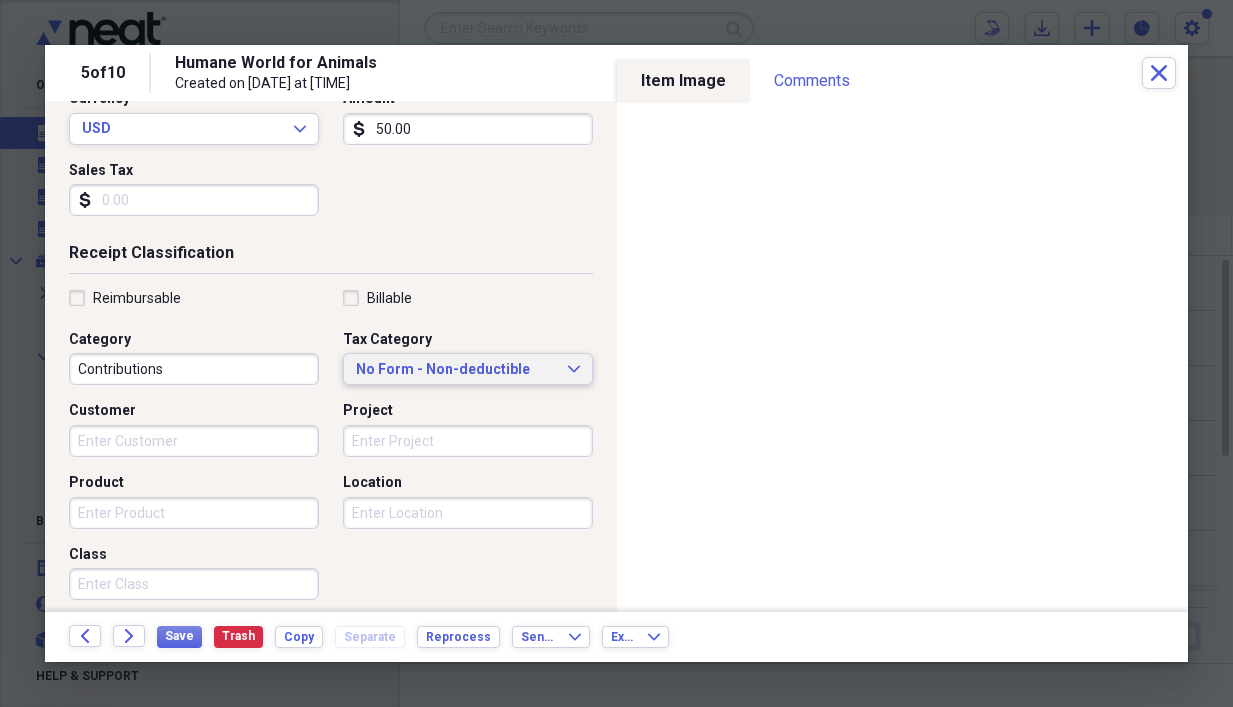 type on "50.00" 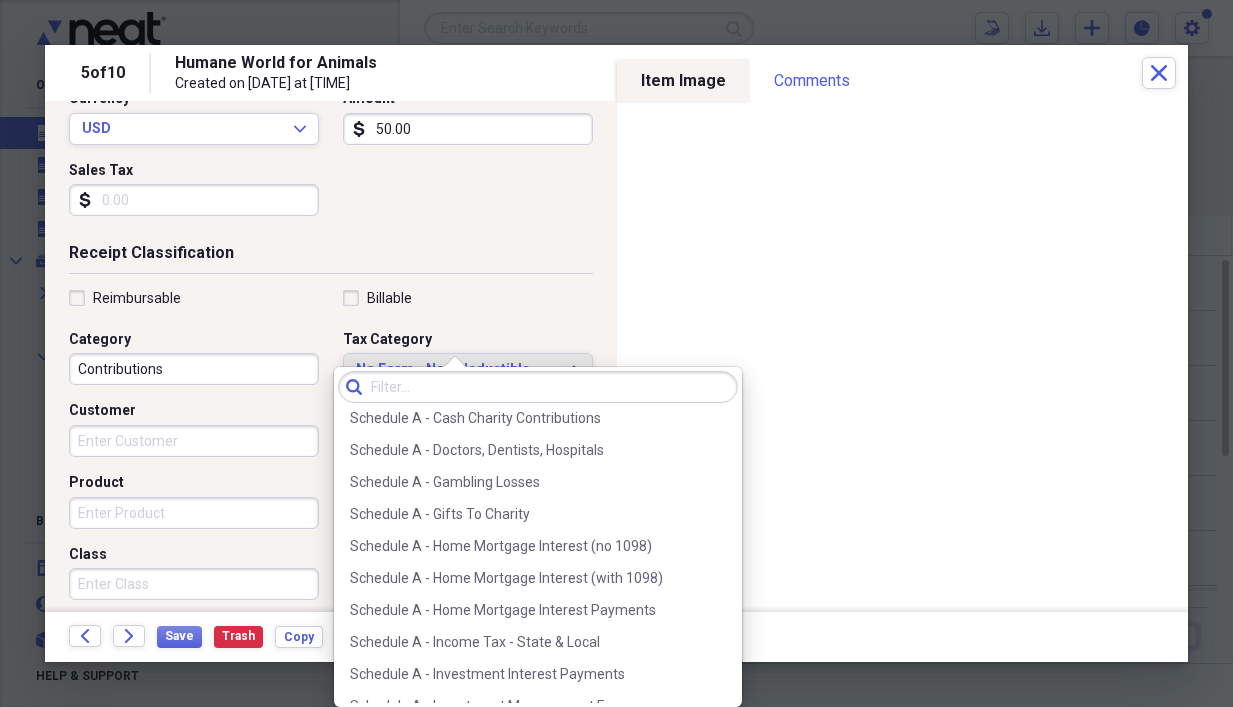 scroll, scrollTop: 2330, scrollLeft: 0, axis: vertical 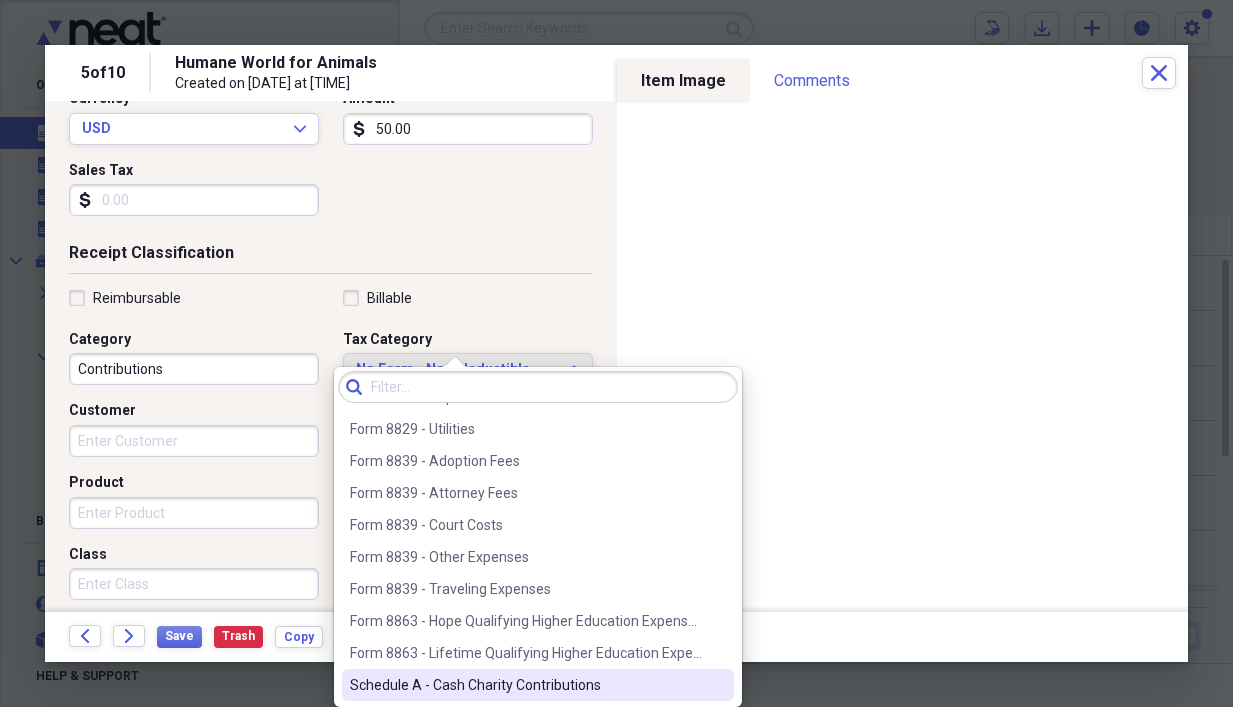 click on "Schedule A - Cash Charity Contributions" at bounding box center [526, 685] 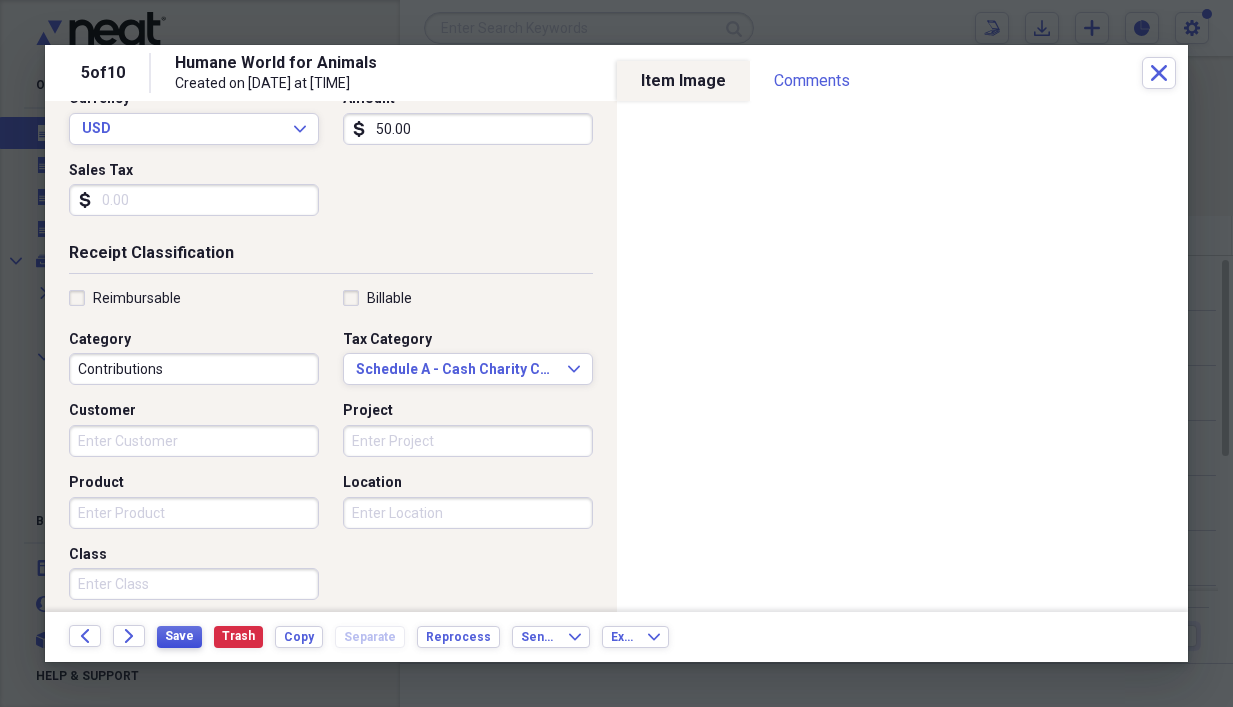 click on "Save" at bounding box center [179, 636] 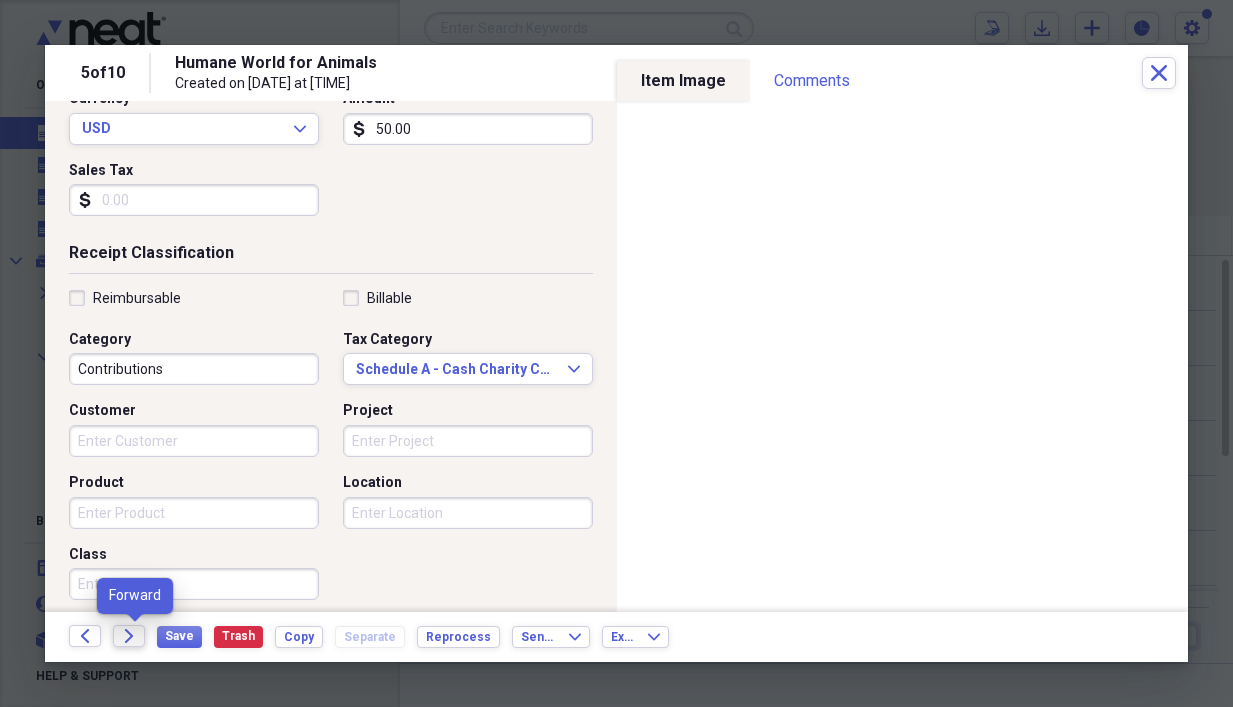 click on "Forward" 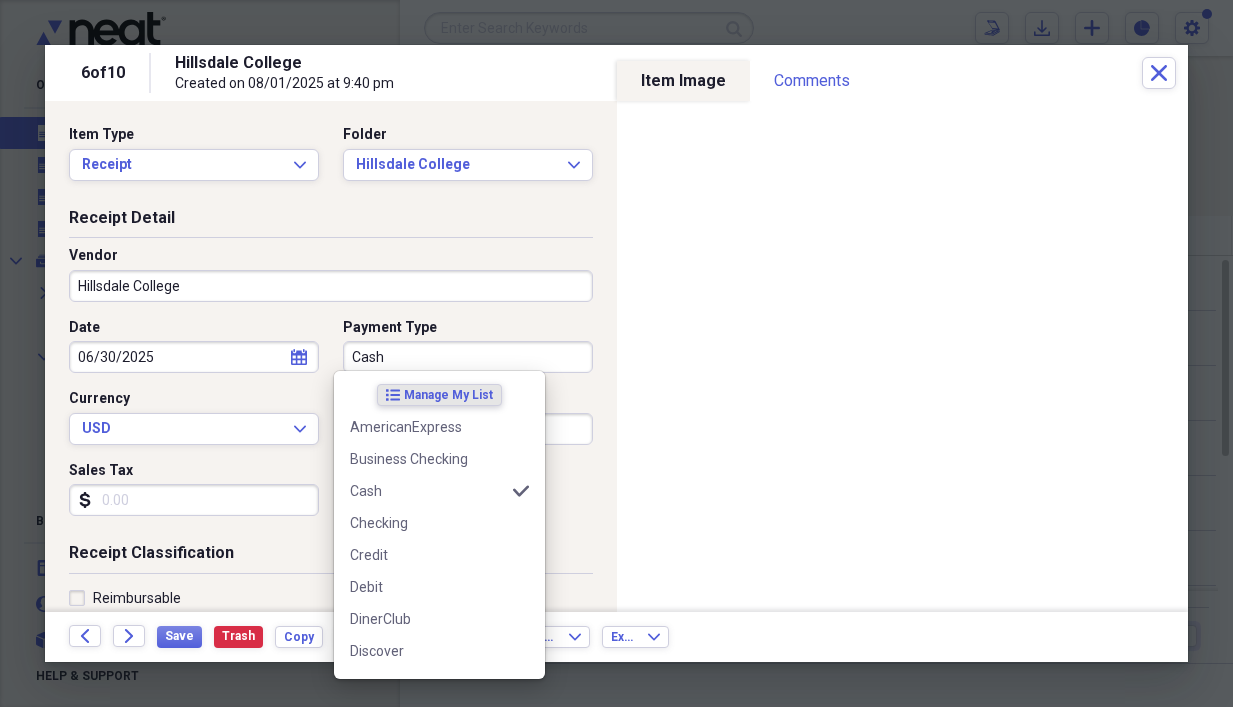 click on "Cash" at bounding box center (468, 357) 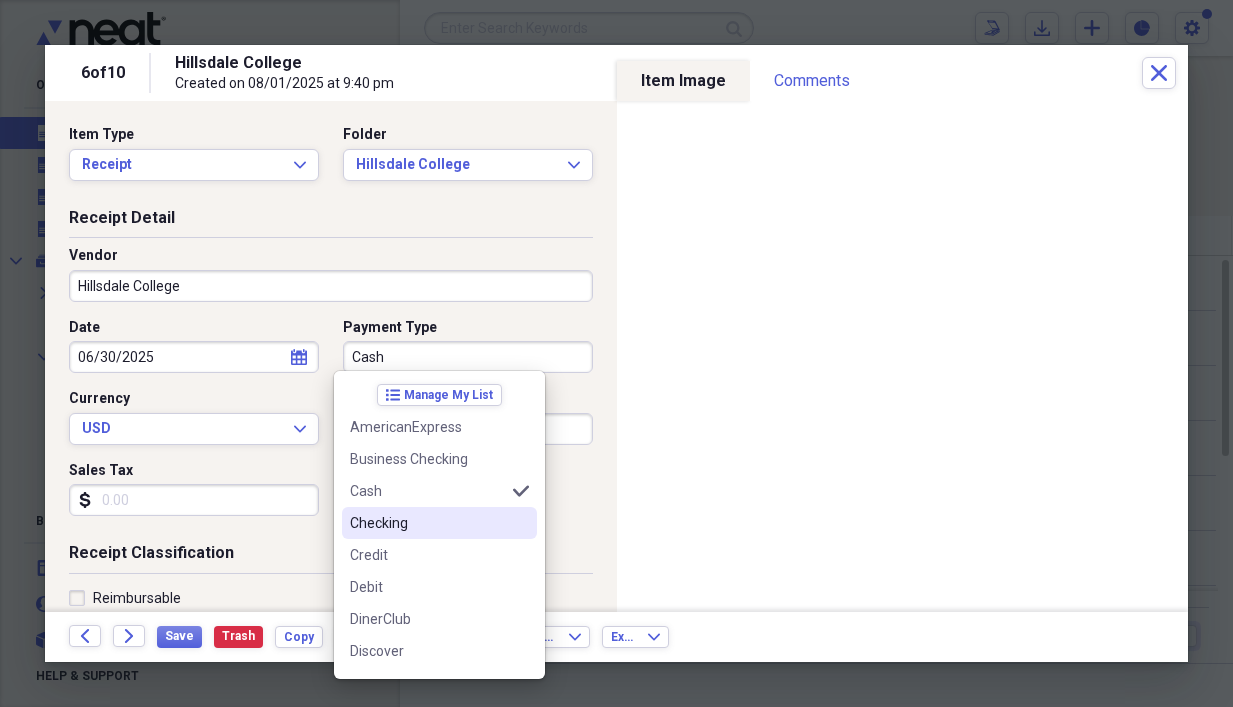 click on "Checking" at bounding box center (427, 523) 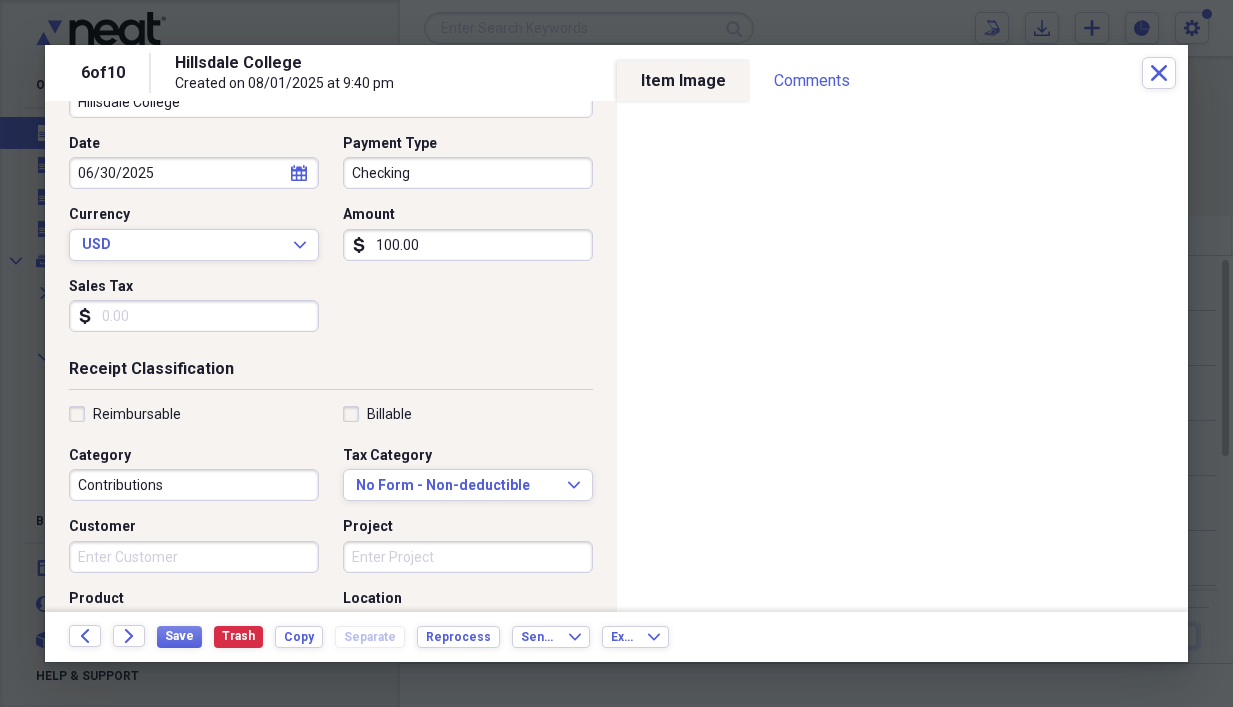 scroll, scrollTop: 200, scrollLeft: 0, axis: vertical 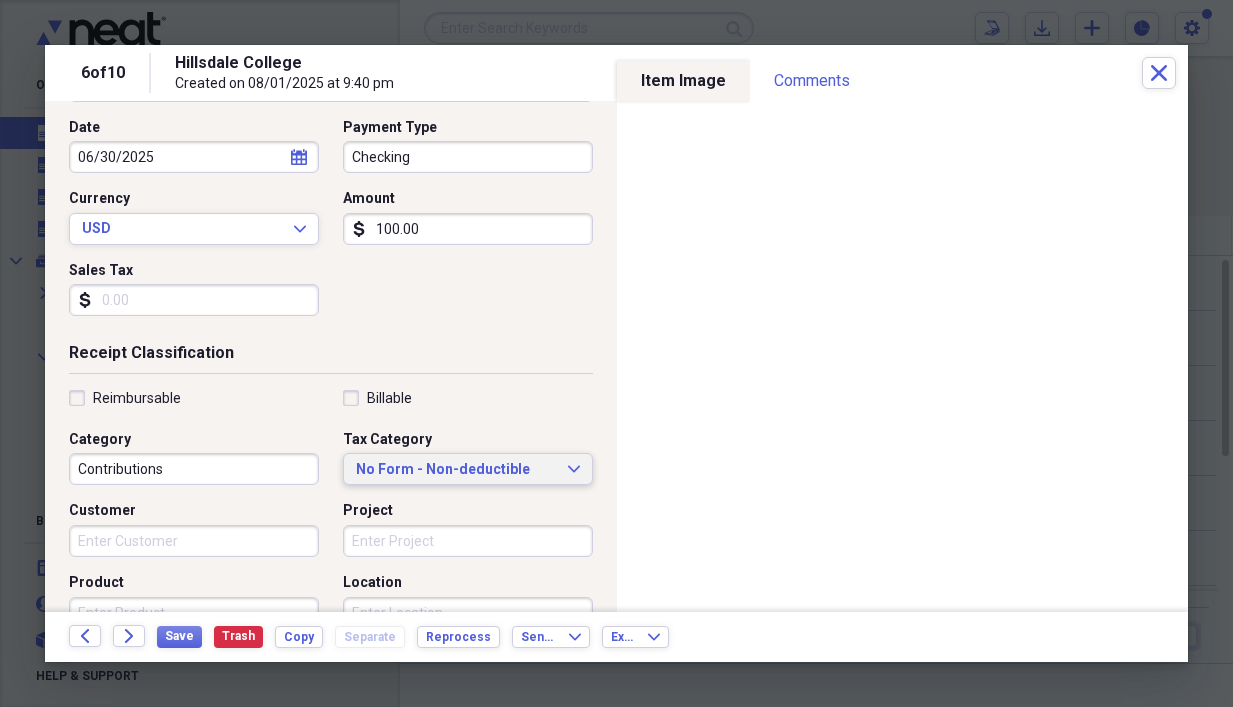 click on "No Form - Non-deductible Expand" at bounding box center (468, 470) 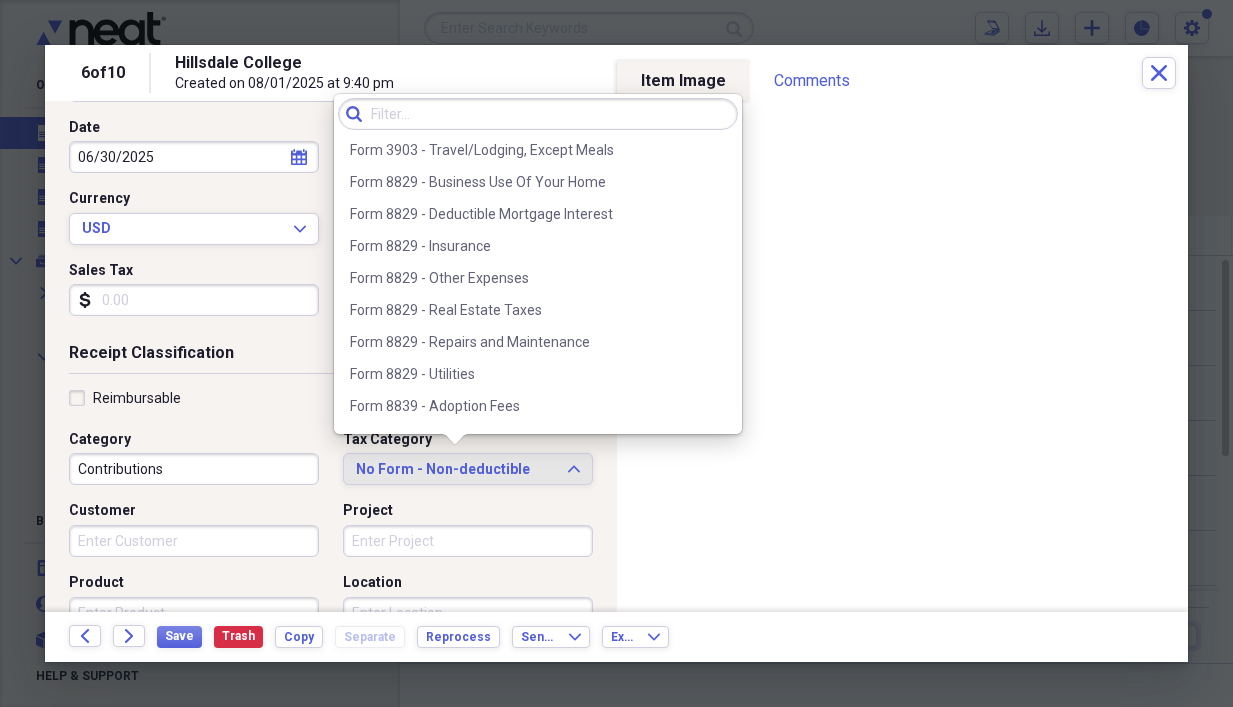 scroll, scrollTop: 2403, scrollLeft: 0, axis: vertical 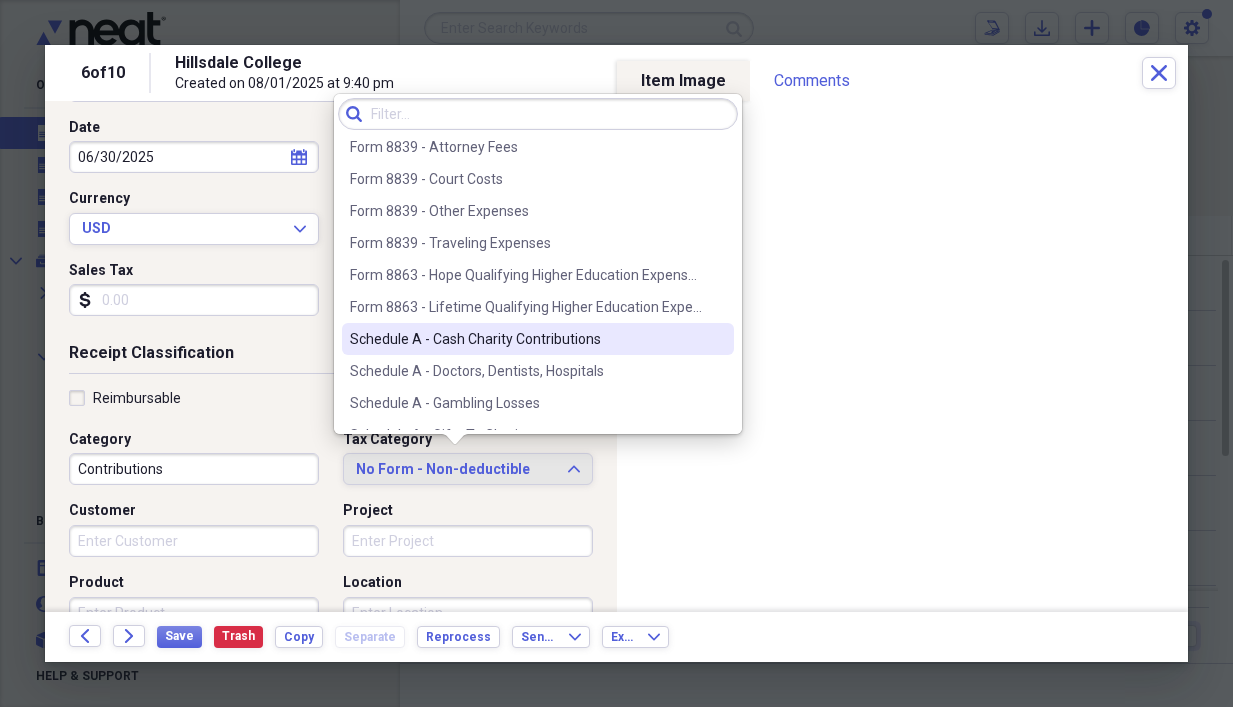 click on "Schedule A - Cash Charity Contributions" at bounding box center (526, 339) 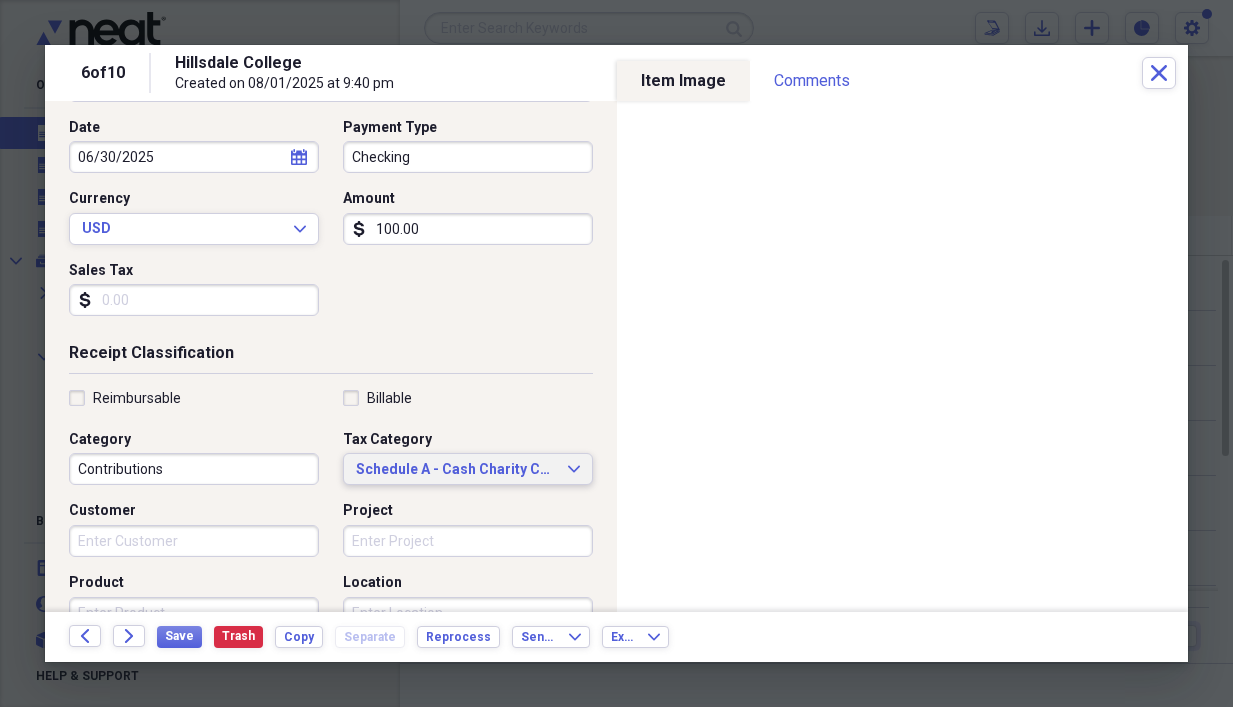 scroll, scrollTop: 300, scrollLeft: 0, axis: vertical 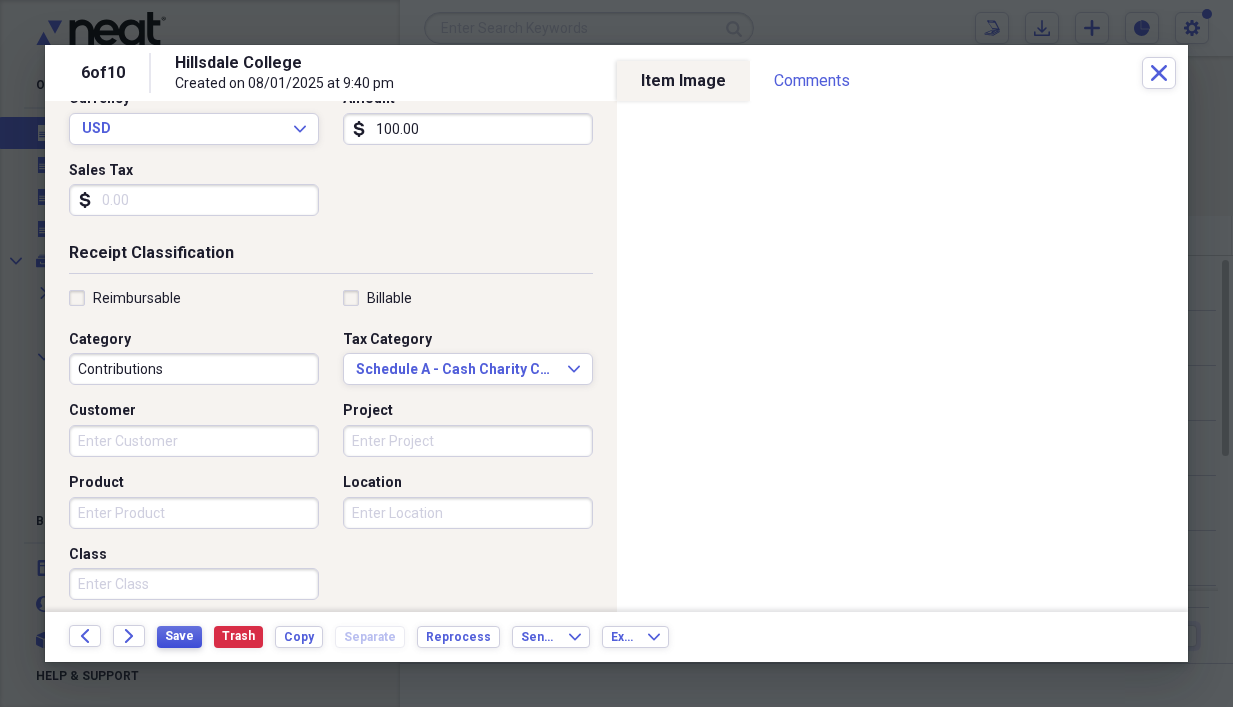 click on "Save" at bounding box center [179, 636] 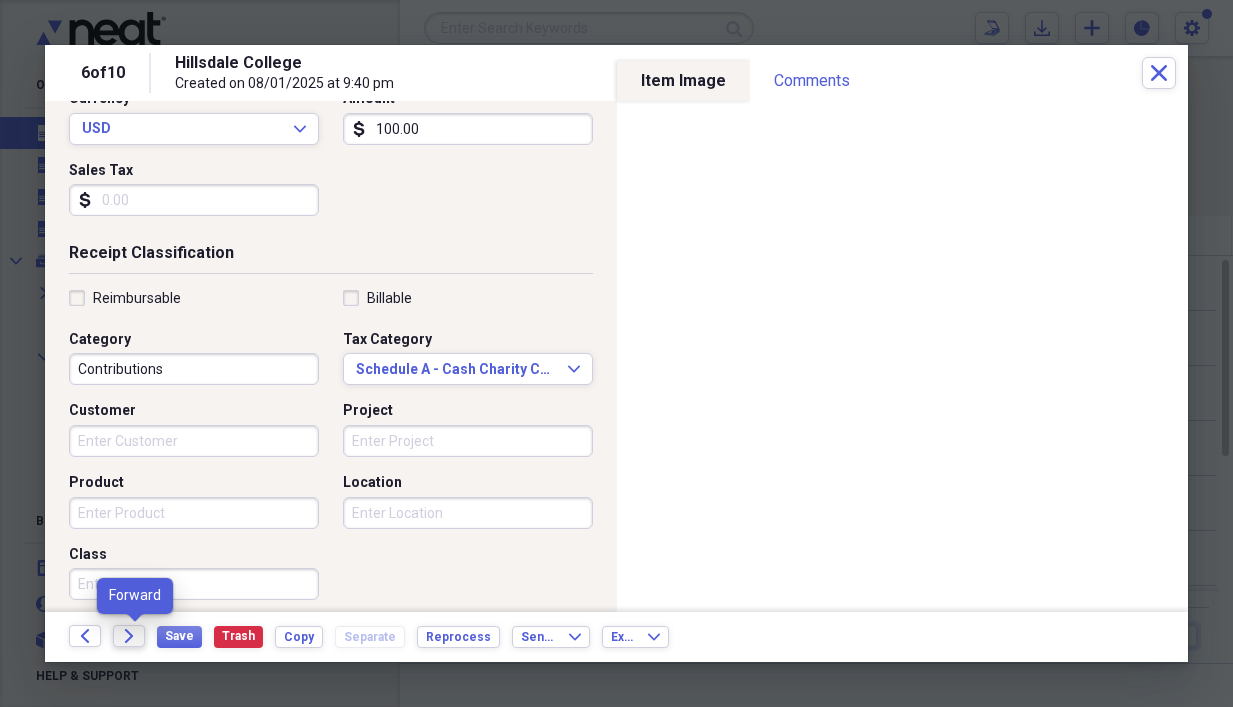 click on "Forward" 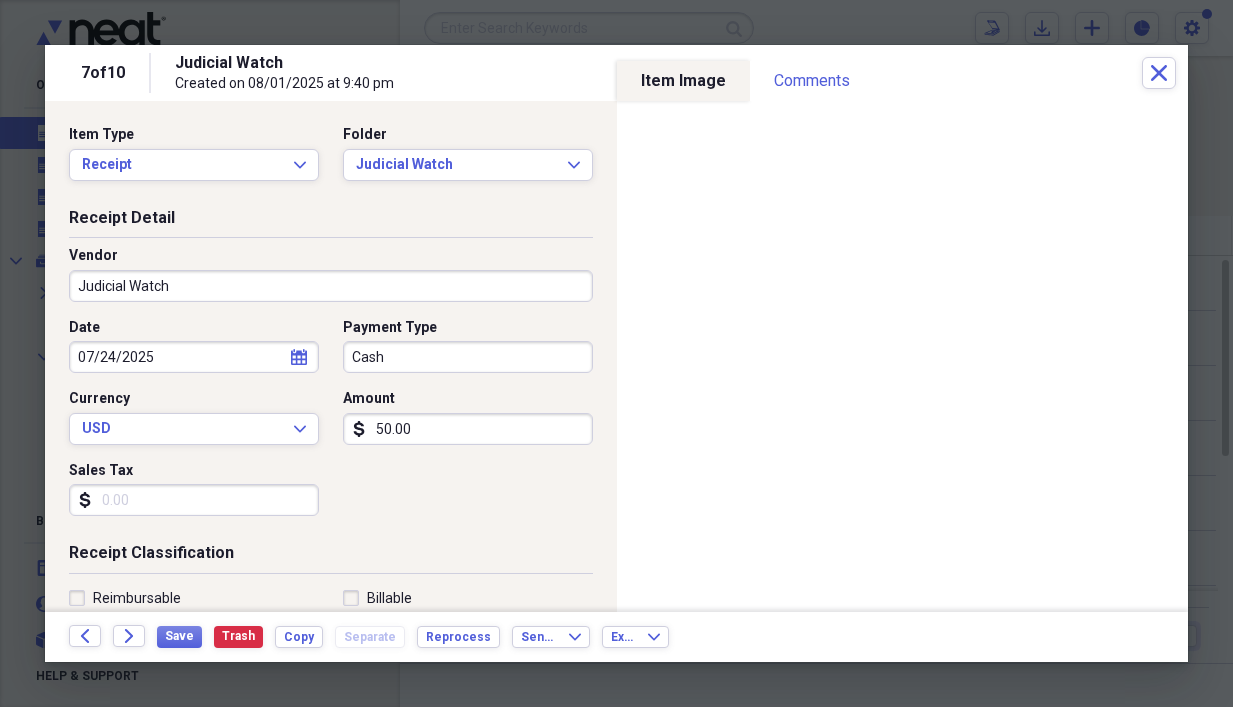 click 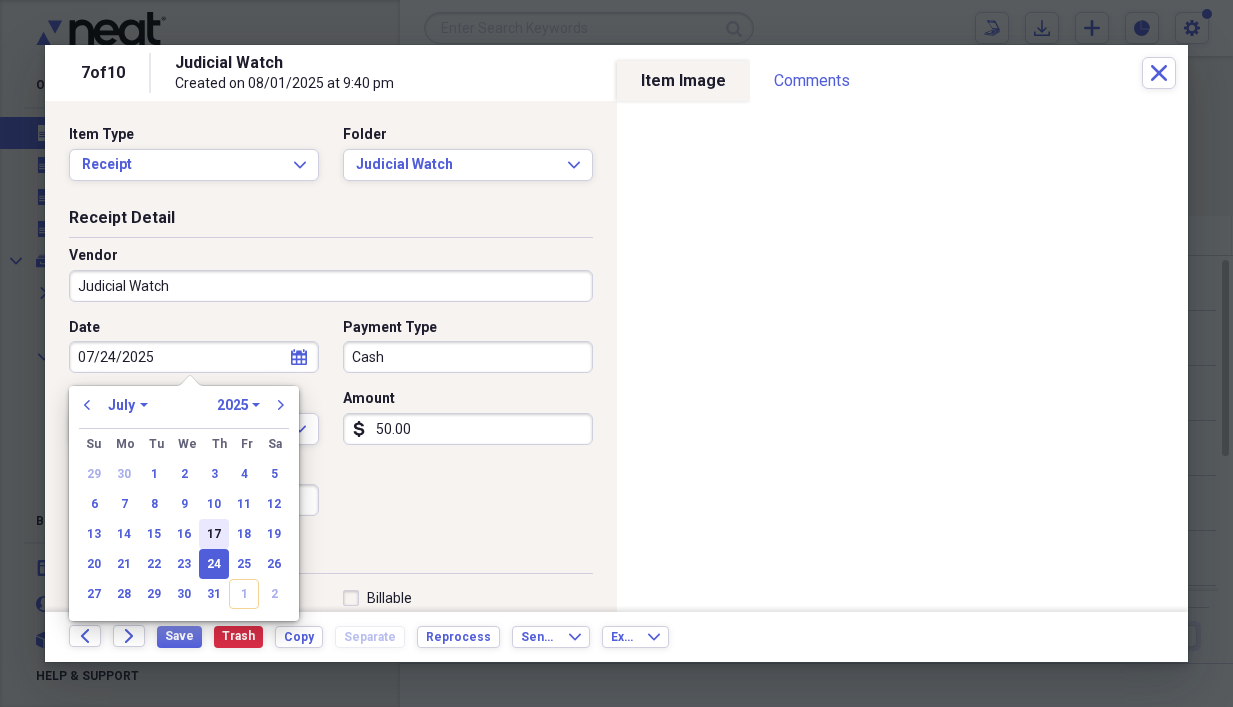 click on "17" at bounding box center (214, 534) 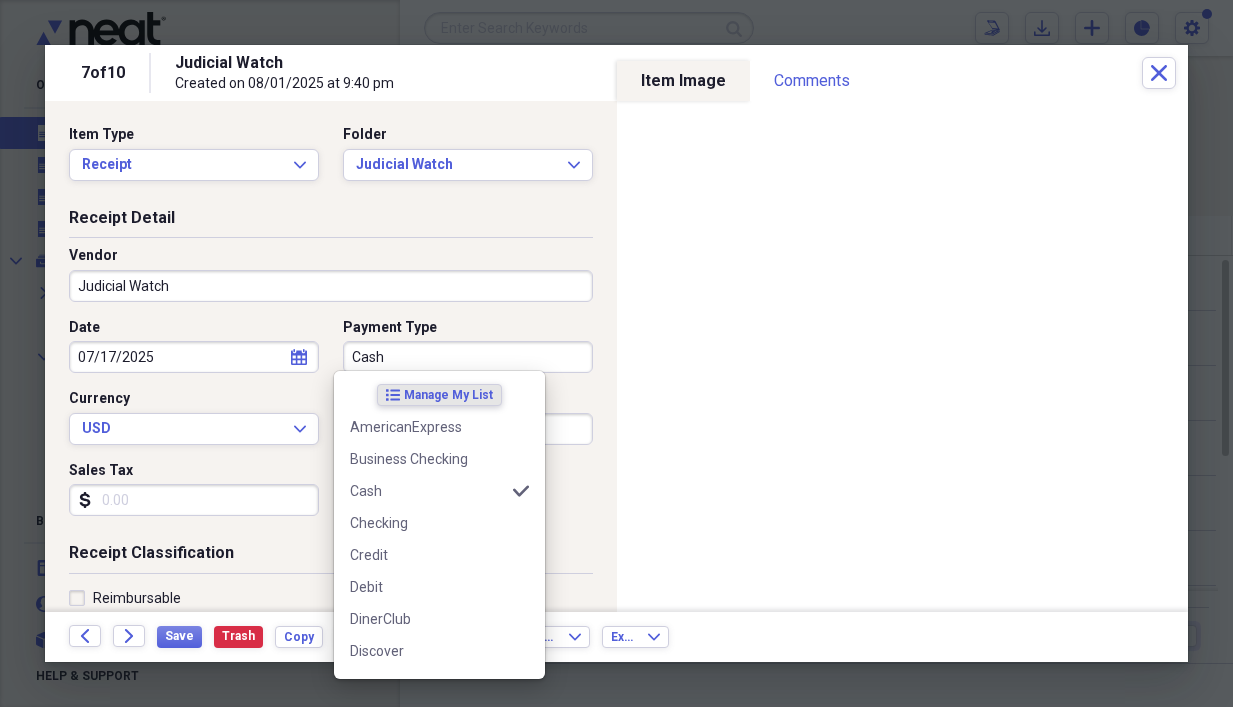 click on "Cash" at bounding box center [468, 357] 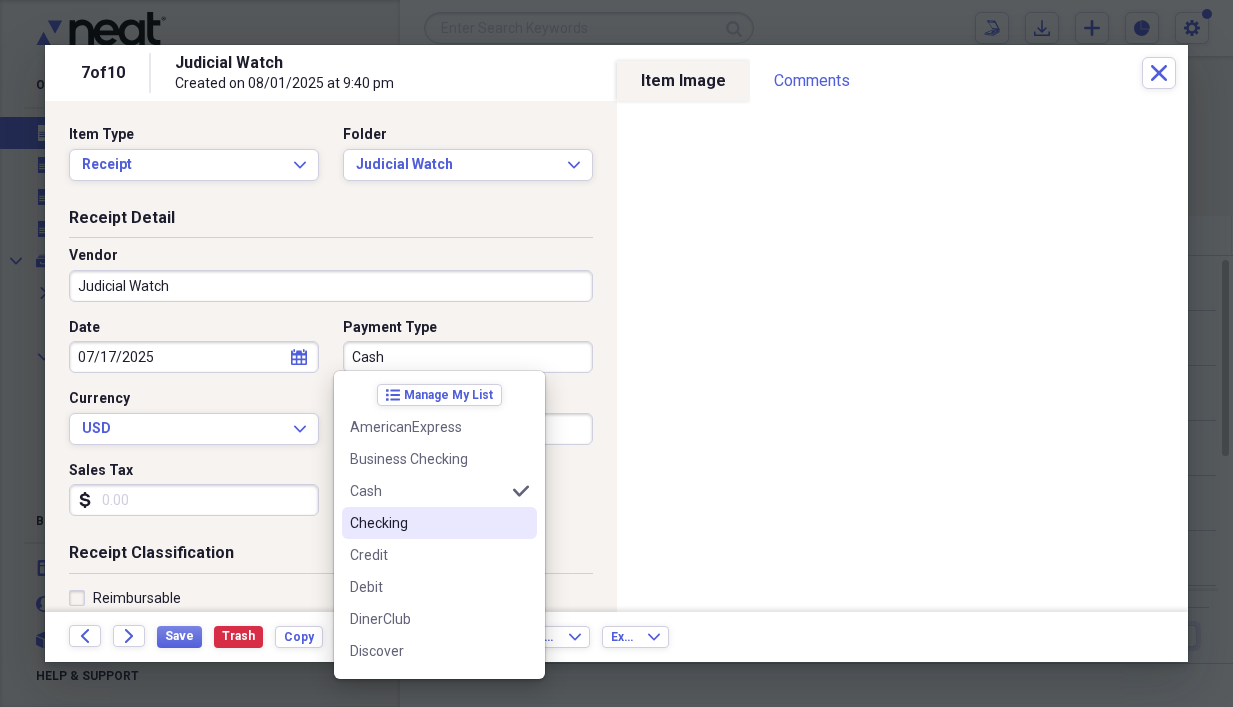 click on "Checking" at bounding box center (427, 523) 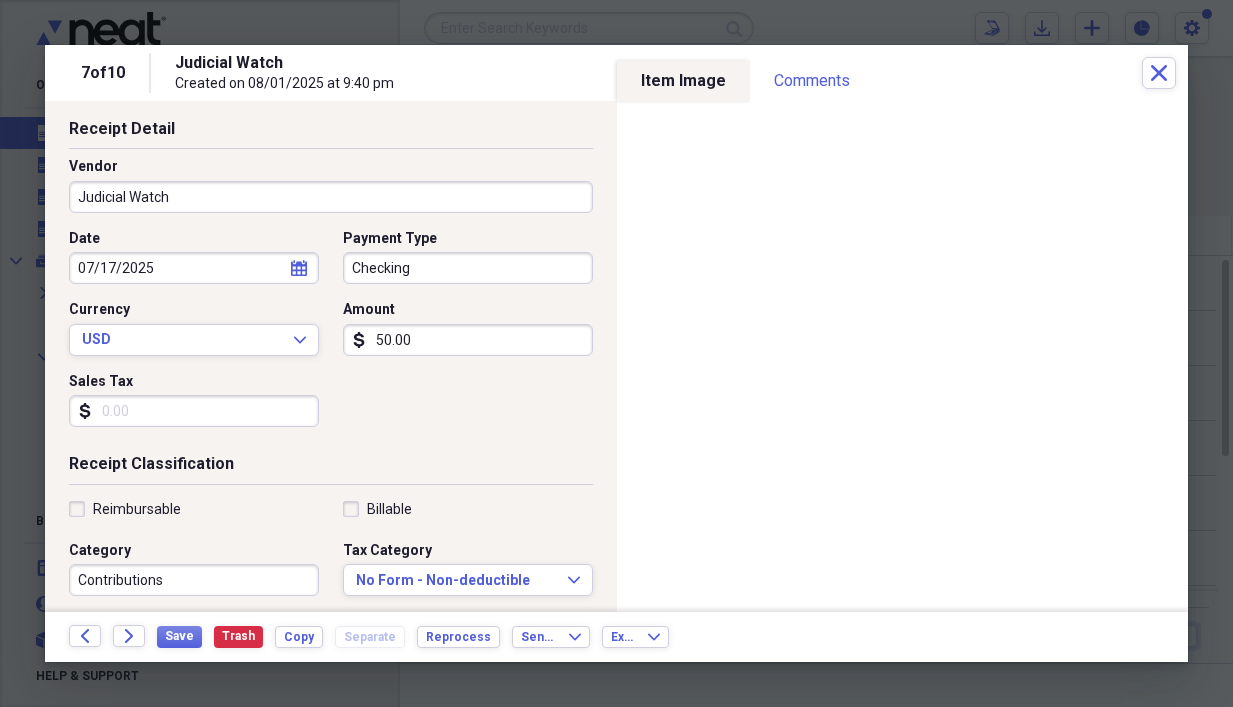 scroll, scrollTop: 200, scrollLeft: 0, axis: vertical 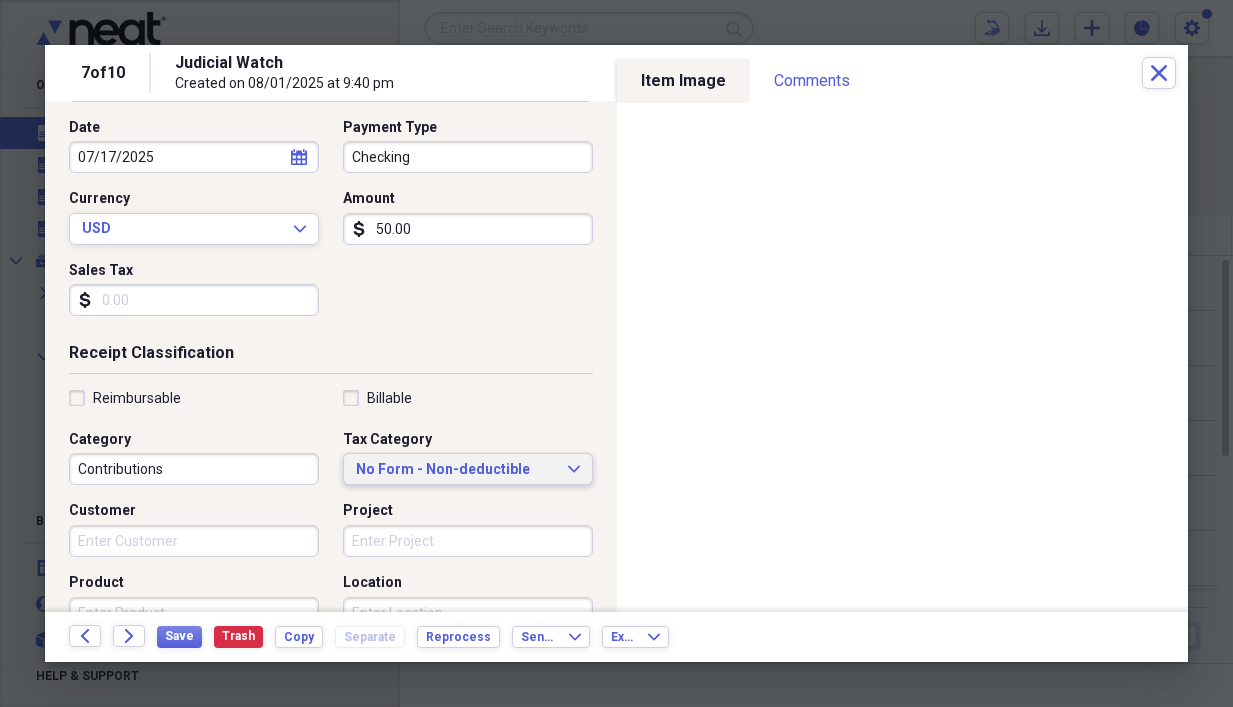 click on "Expand" 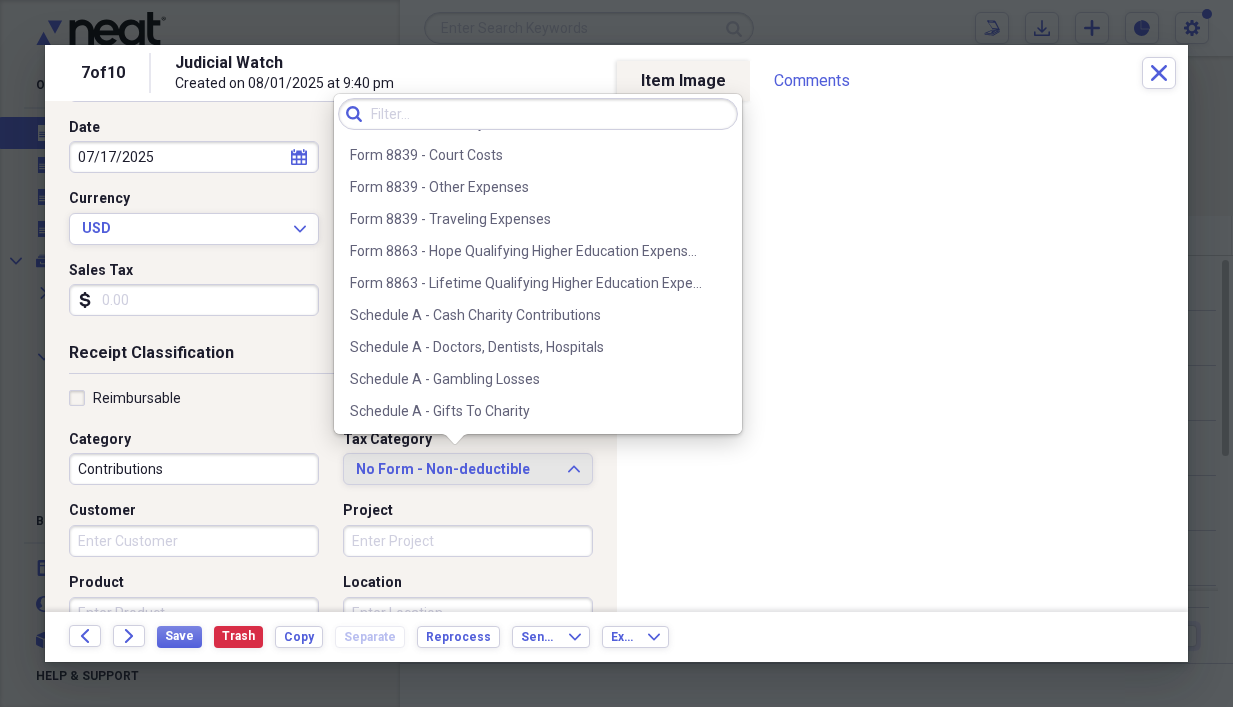 scroll, scrollTop: 2452, scrollLeft: 0, axis: vertical 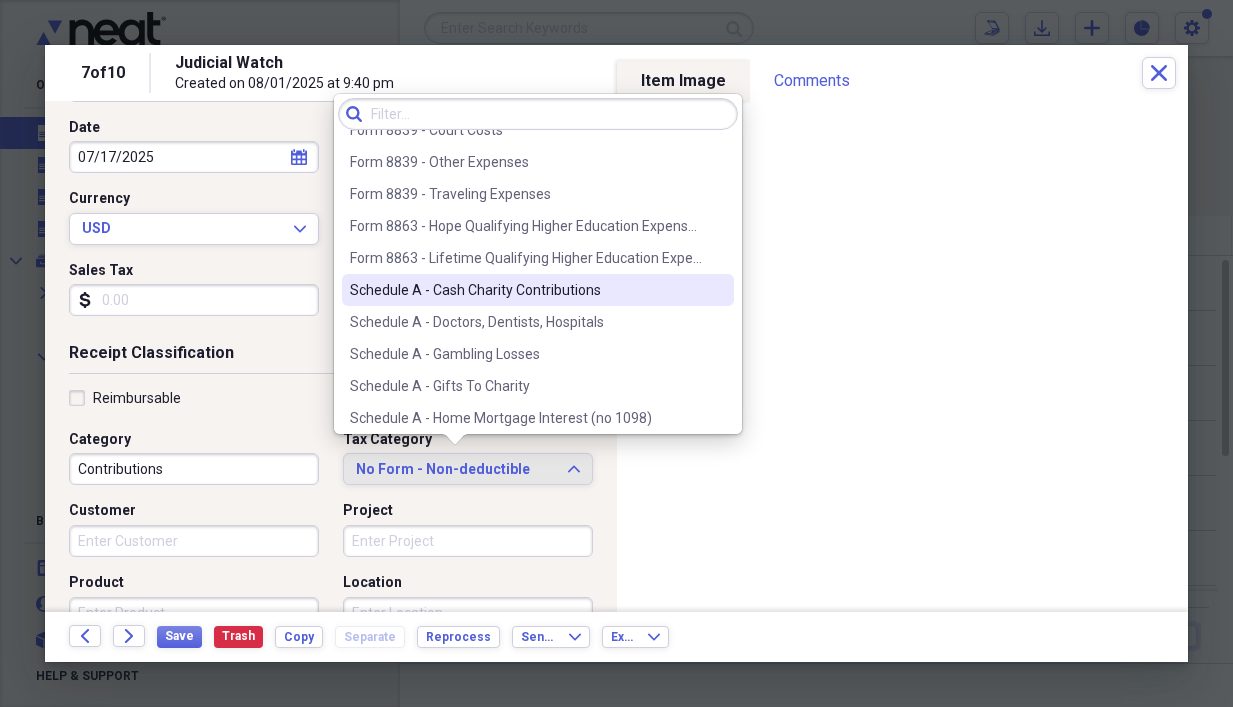 click on "Schedule A - Cash Charity Contributions" at bounding box center (526, 290) 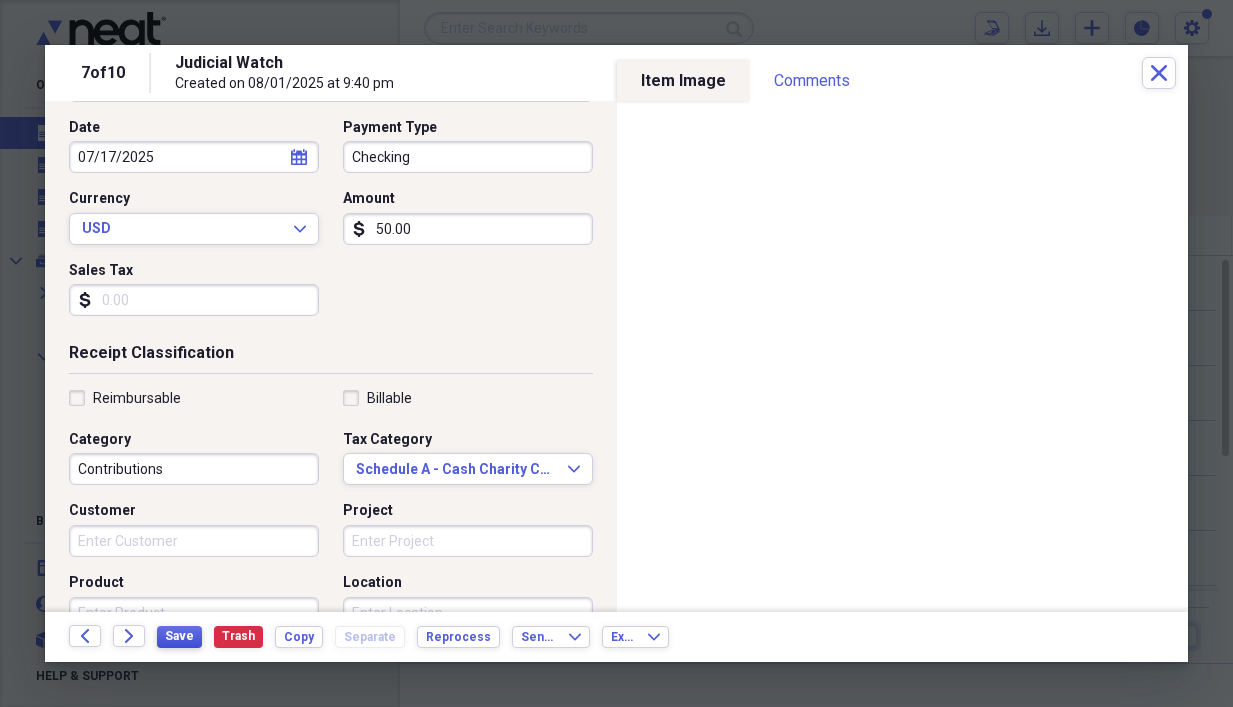 click on "Save" at bounding box center (179, 637) 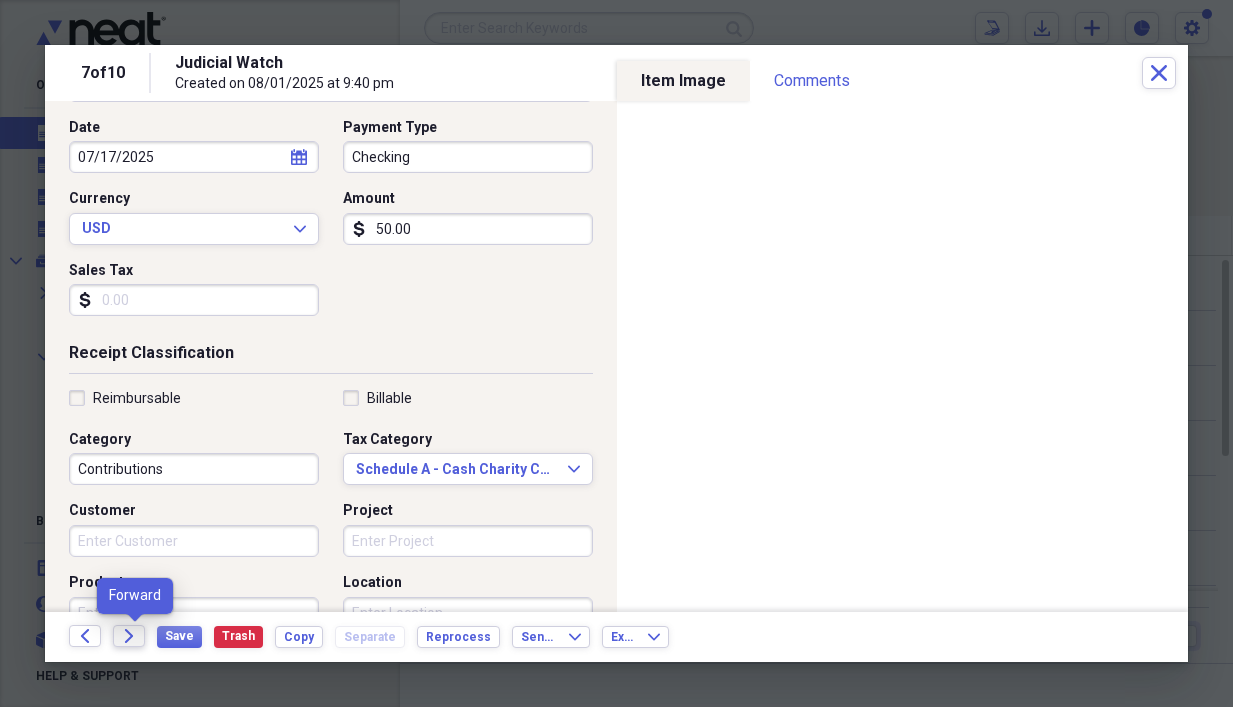 click on "Forward" 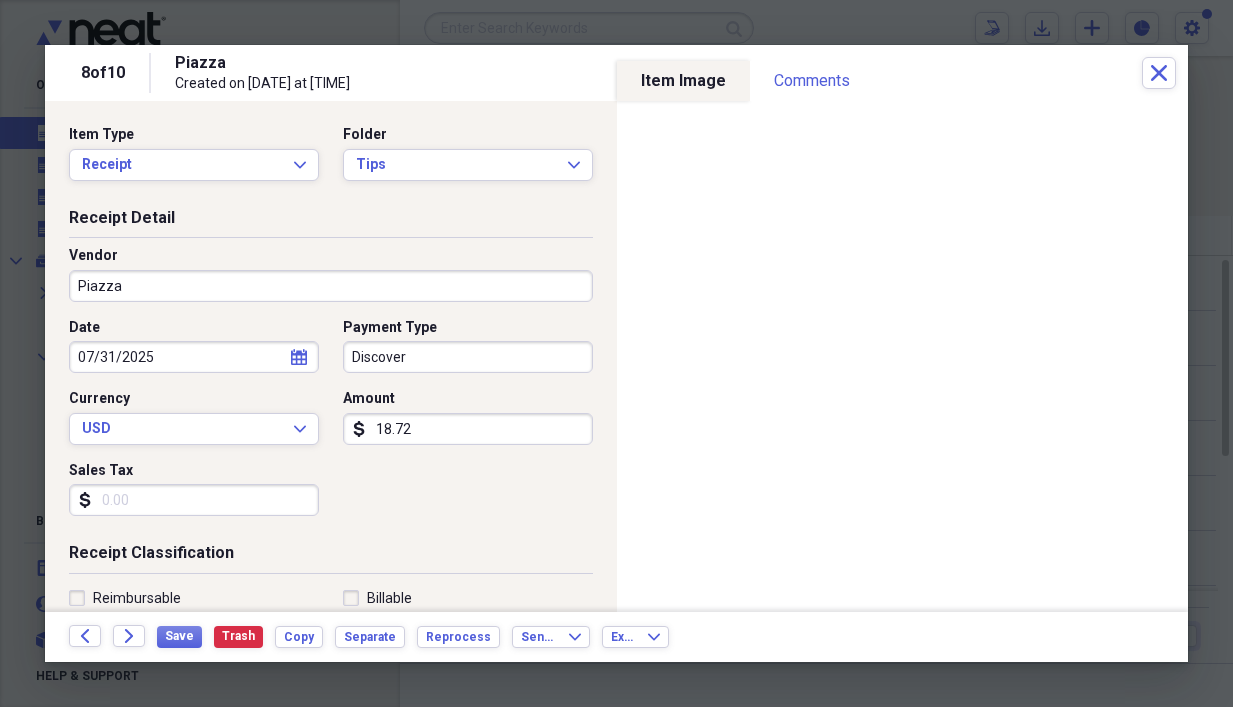 click on "Discover" at bounding box center (468, 357) 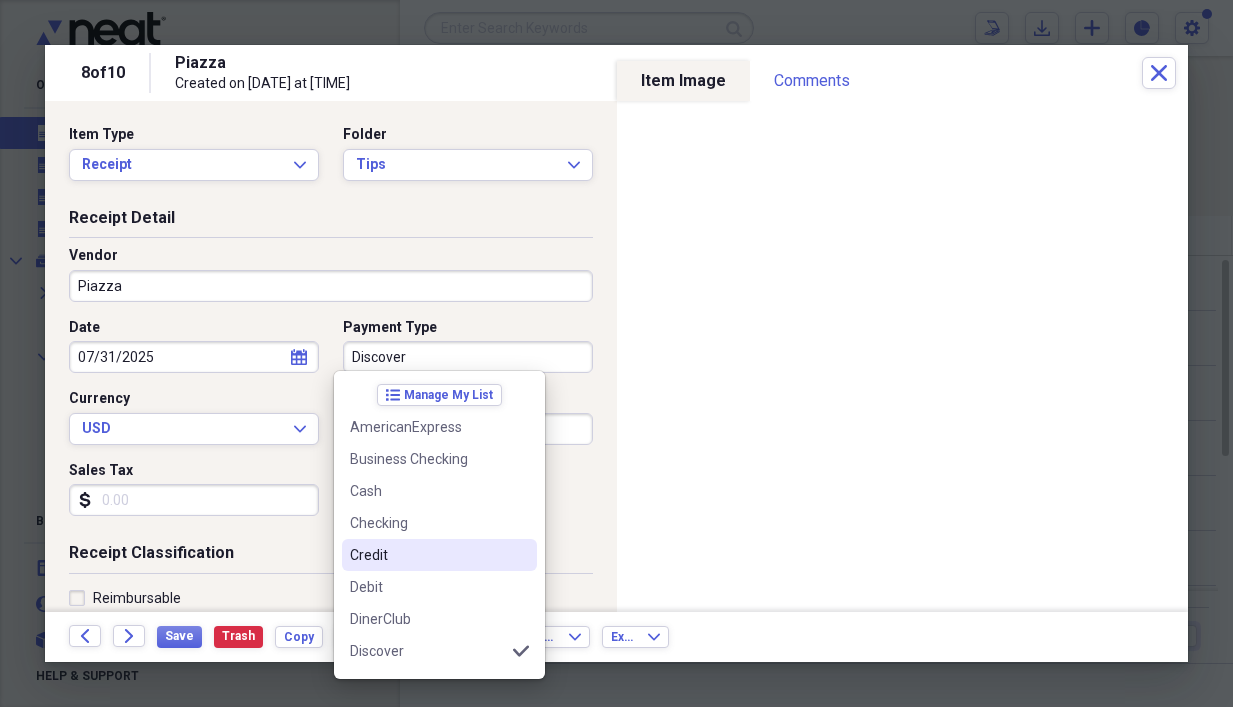 scroll, scrollTop: 100, scrollLeft: 0, axis: vertical 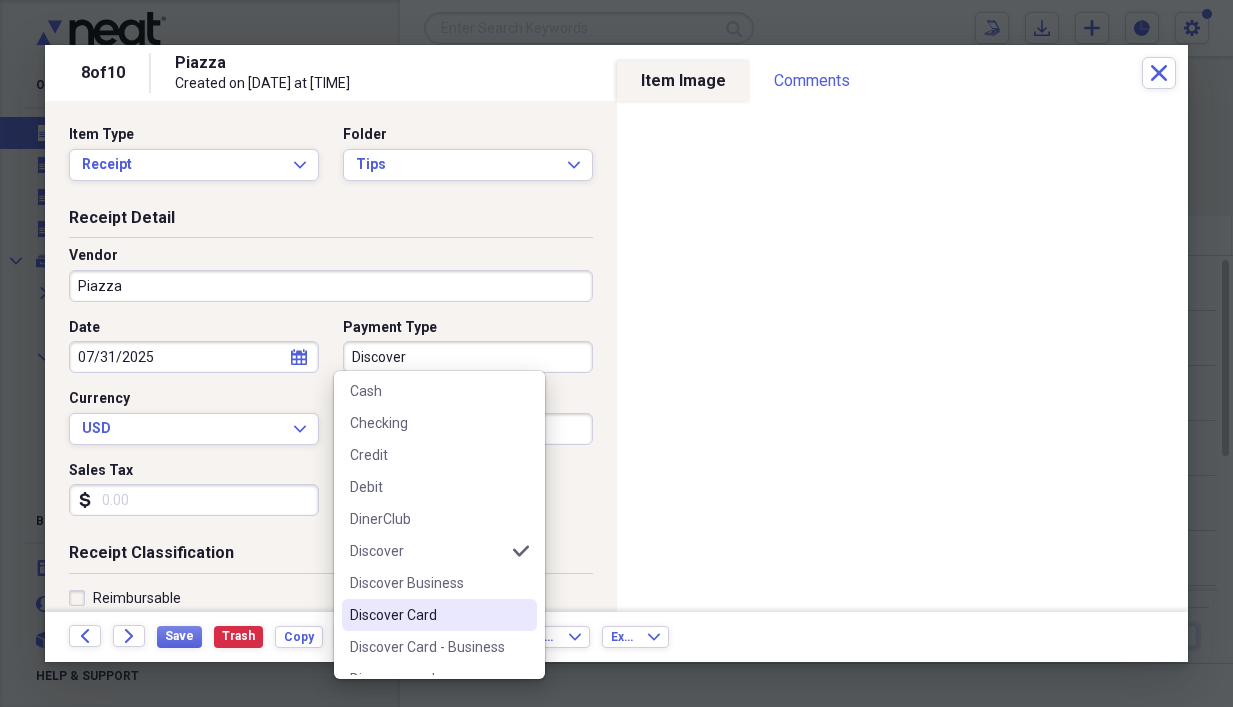click on "Discover Card" at bounding box center [427, 615] 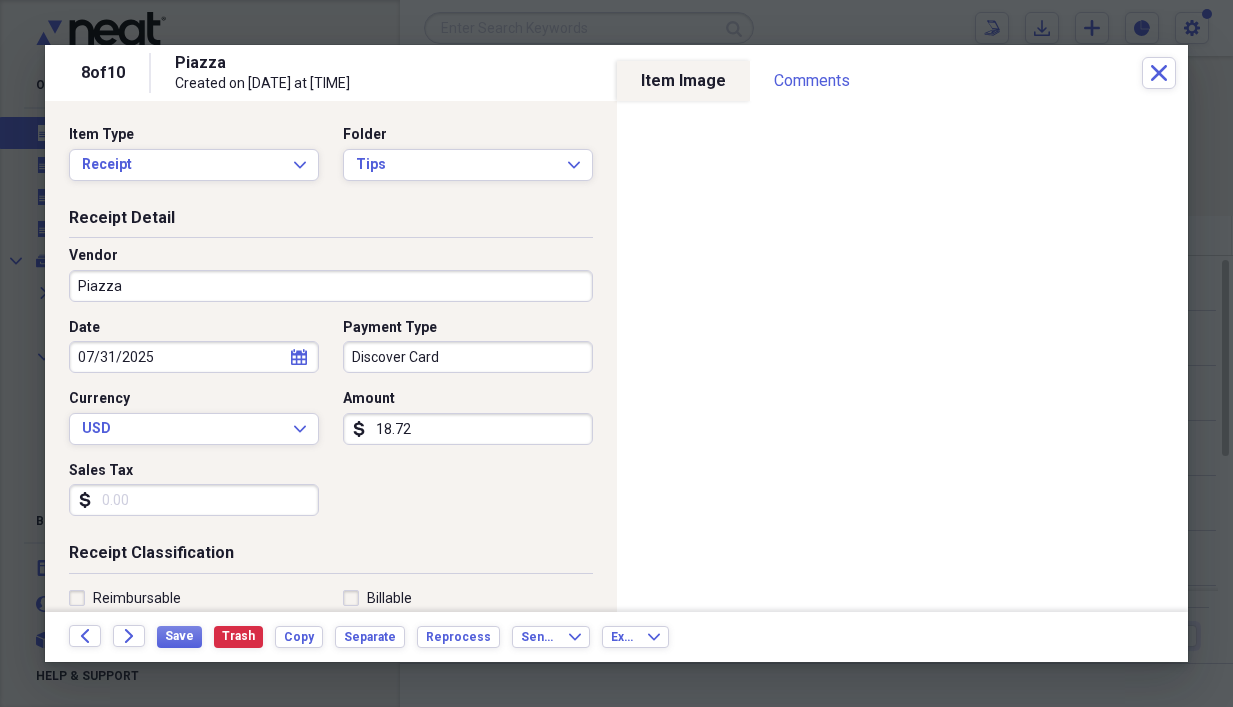 click on "18.72" at bounding box center (468, 429) 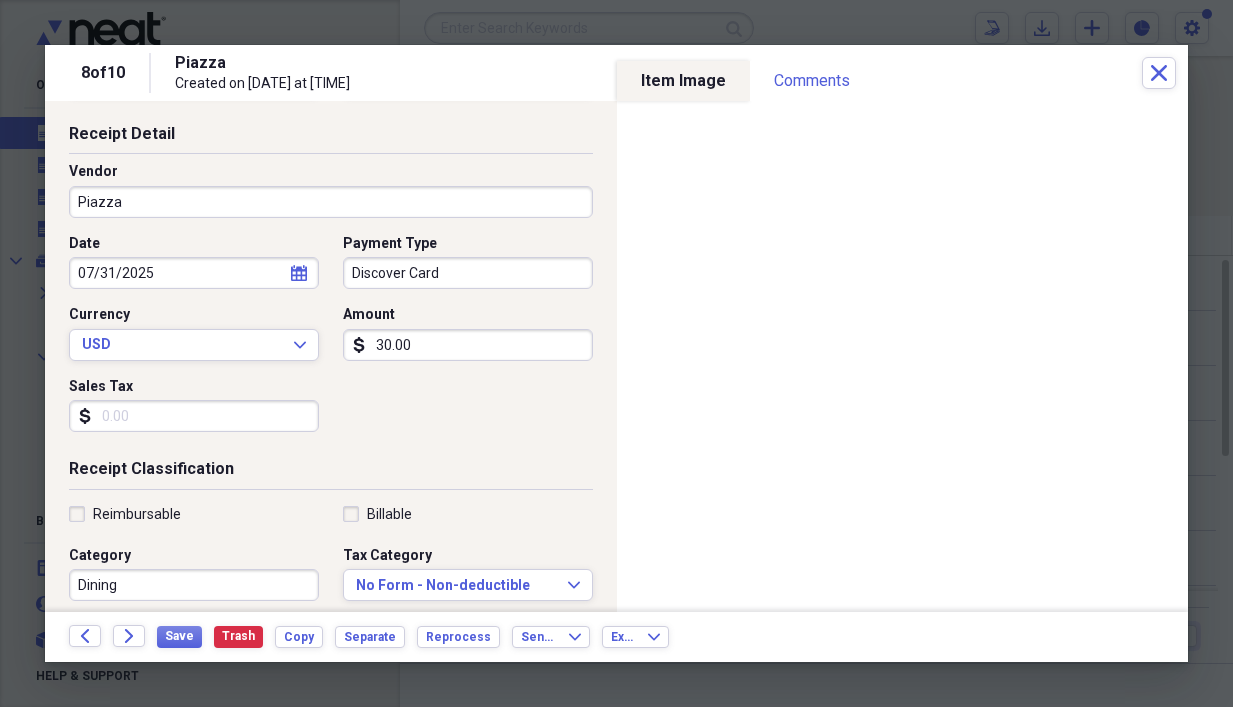 scroll, scrollTop: 200, scrollLeft: 0, axis: vertical 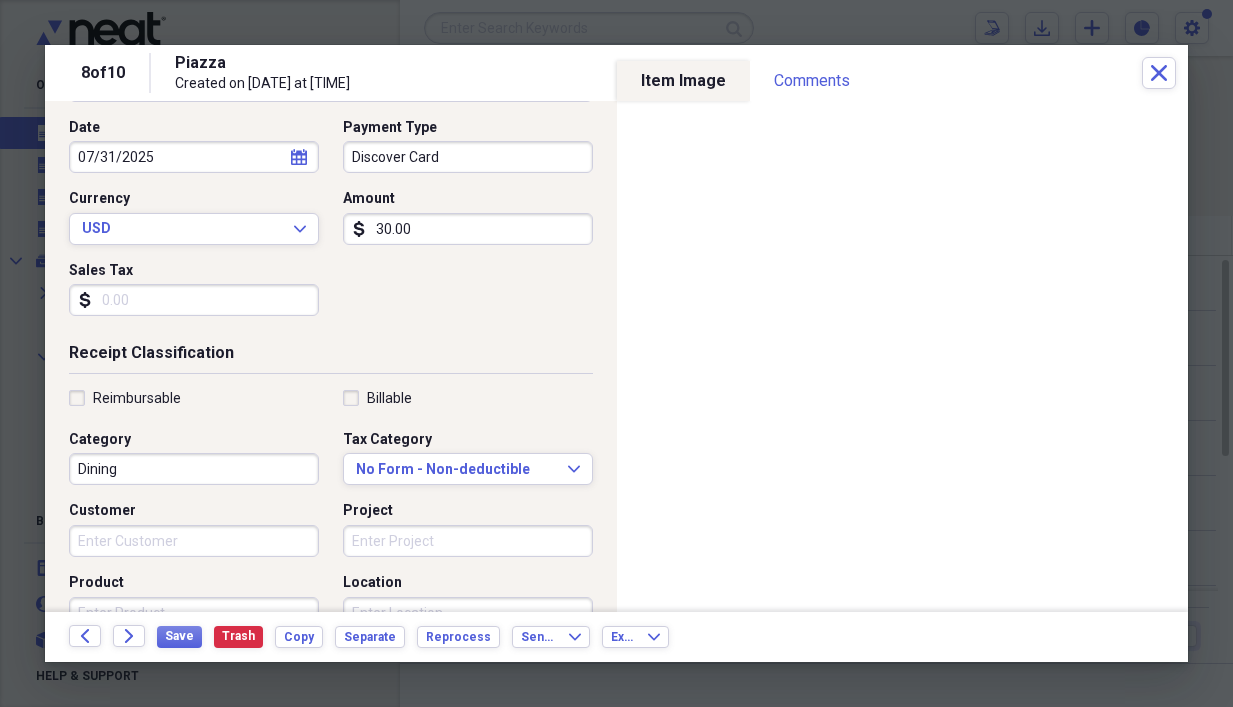 type on "30.00" 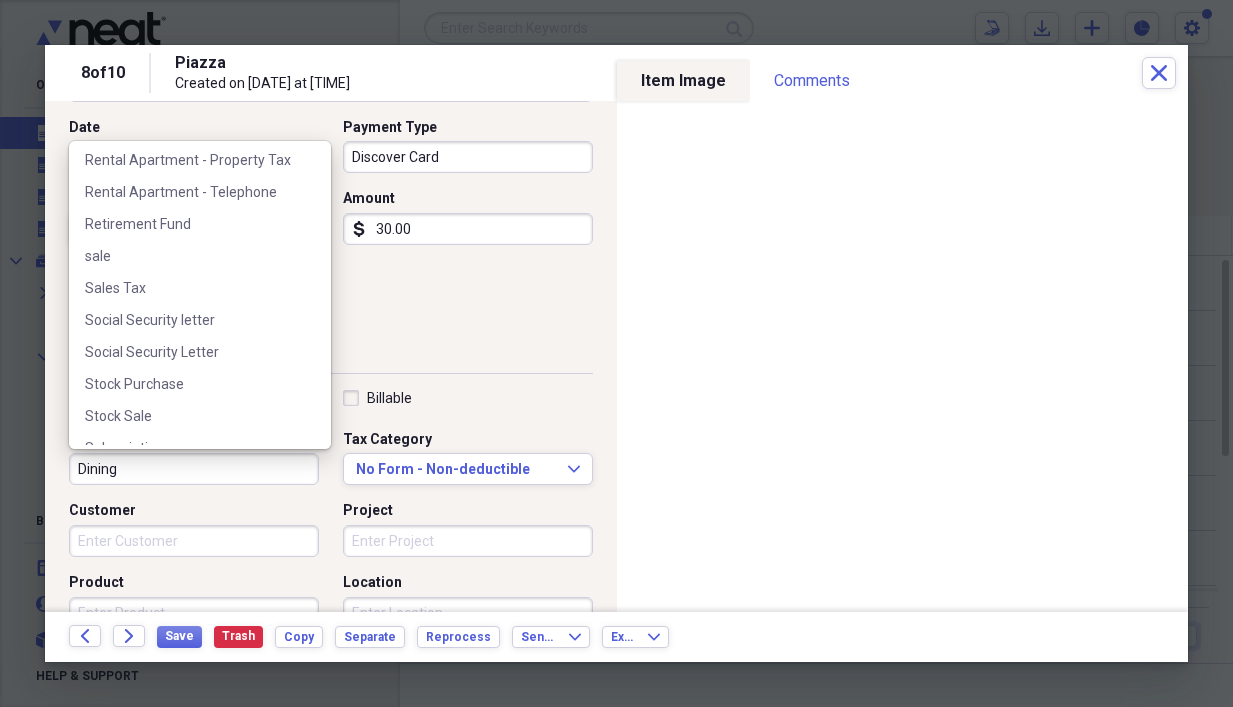 scroll, scrollTop: 2505, scrollLeft: 0, axis: vertical 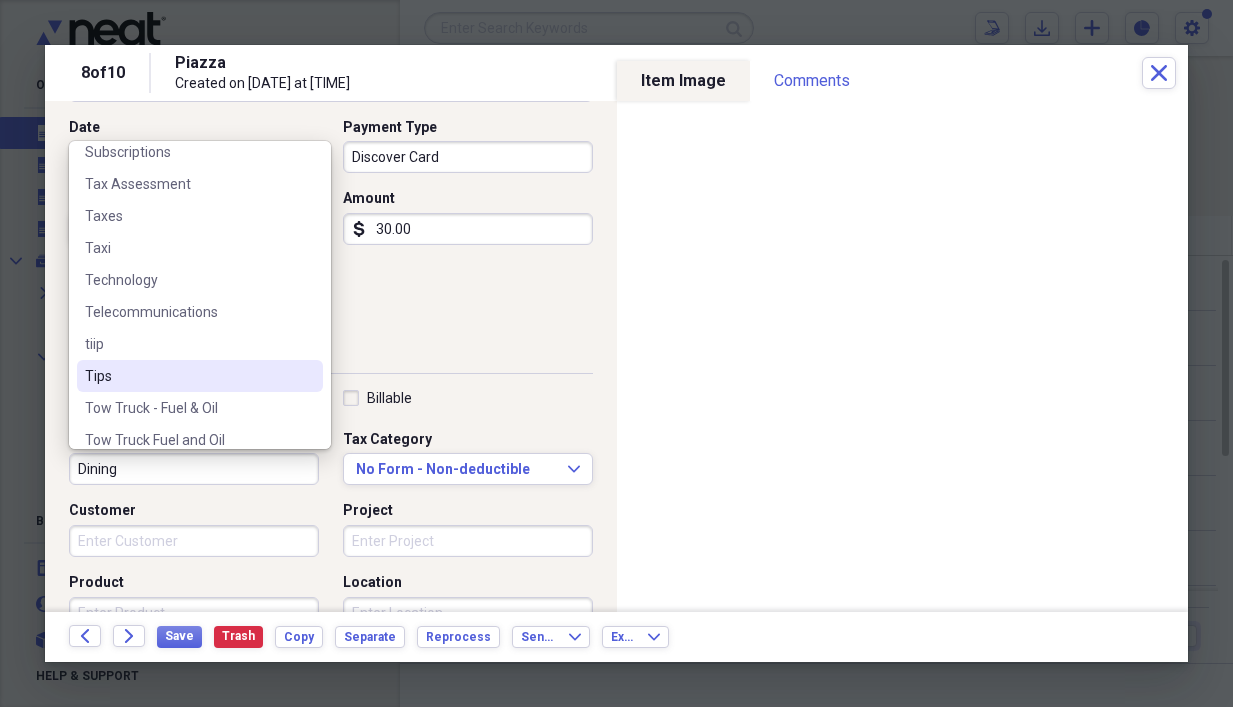 click on "Tips" at bounding box center [188, 376] 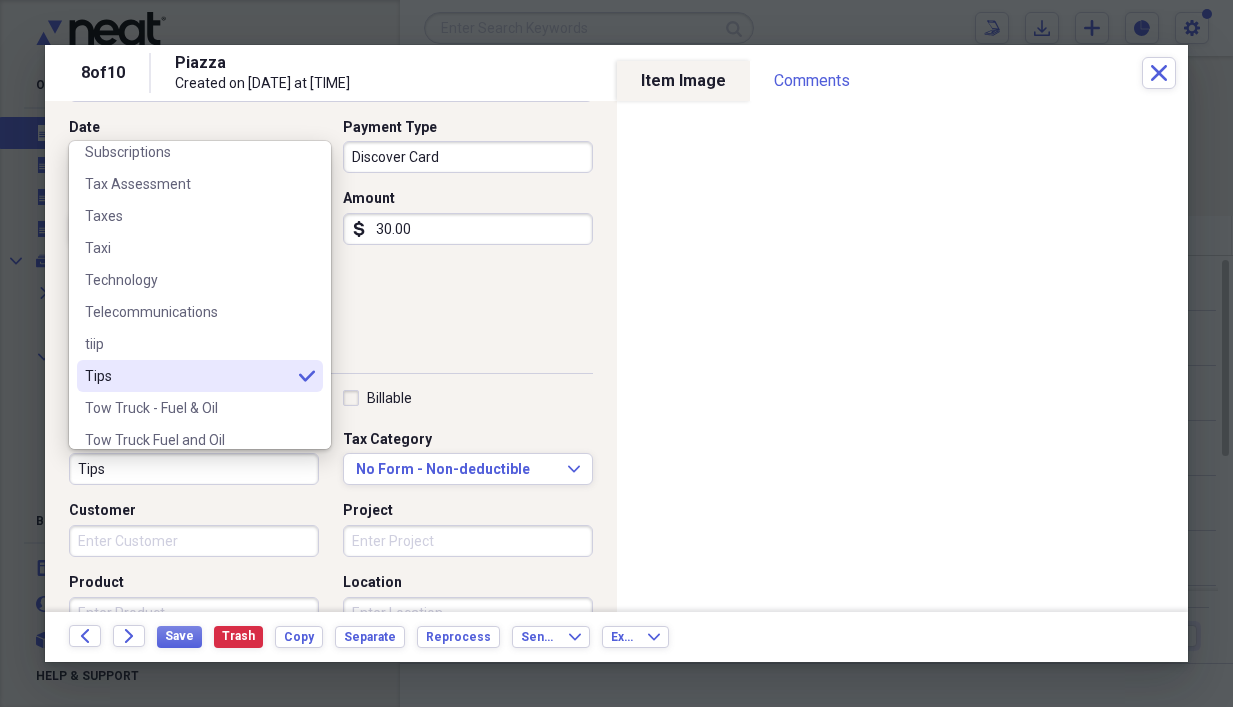 type on "Tips" 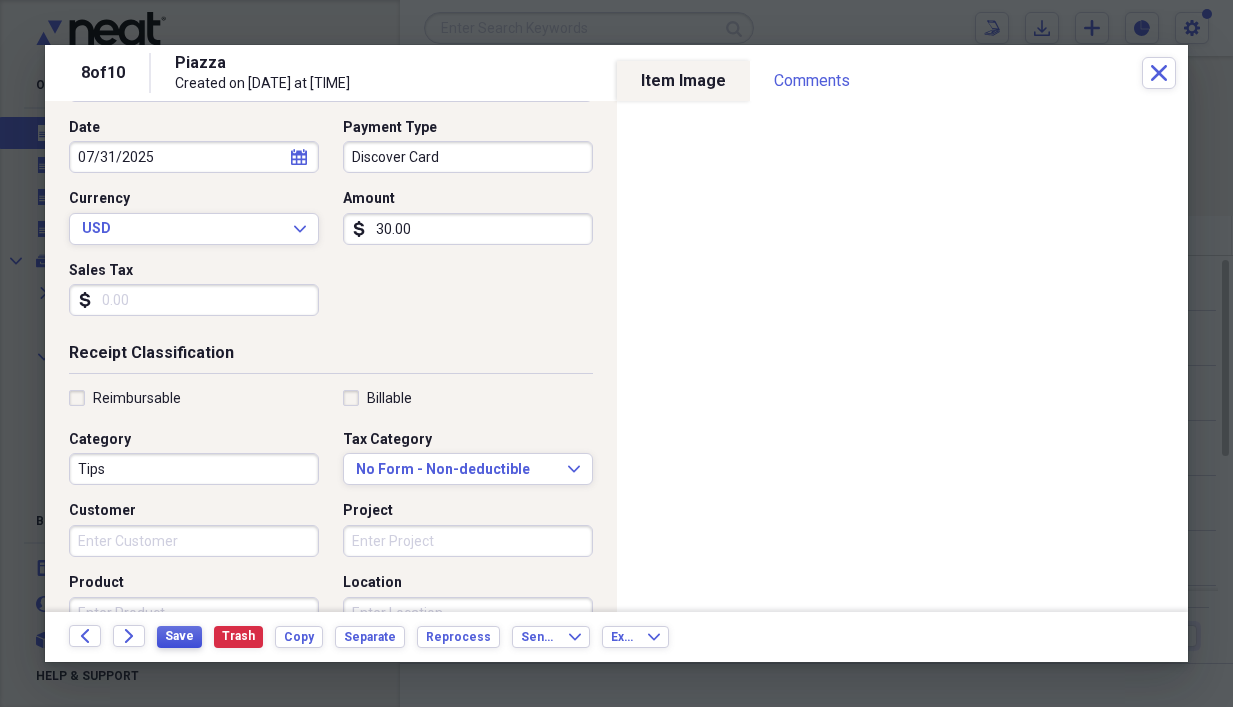 click on "Save" at bounding box center (179, 636) 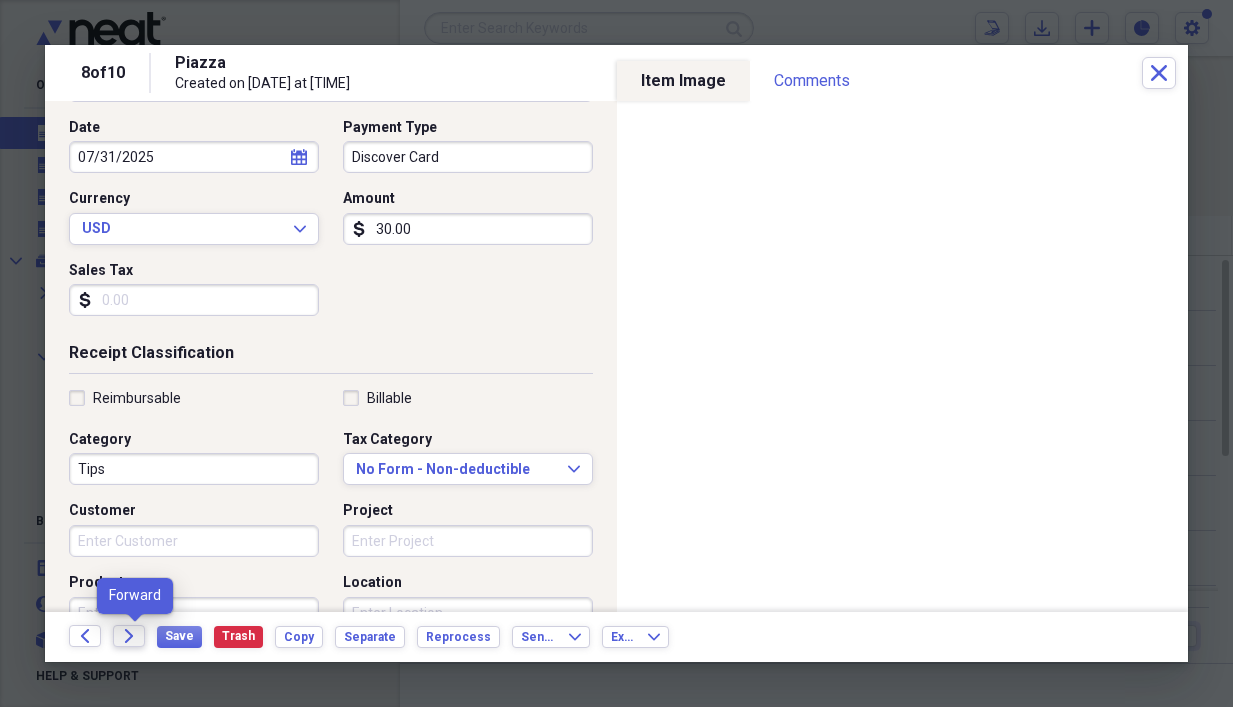 click on "Forward" at bounding box center [129, 636] 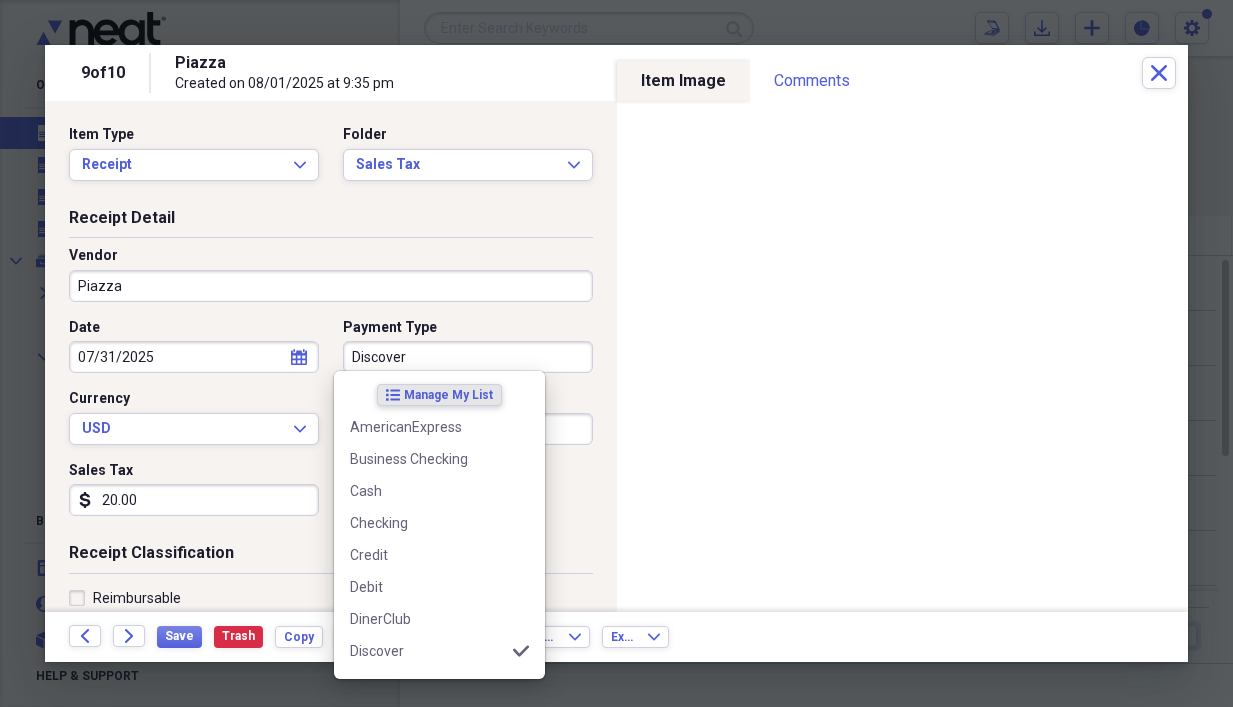 click on "Discover" at bounding box center (468, 357) 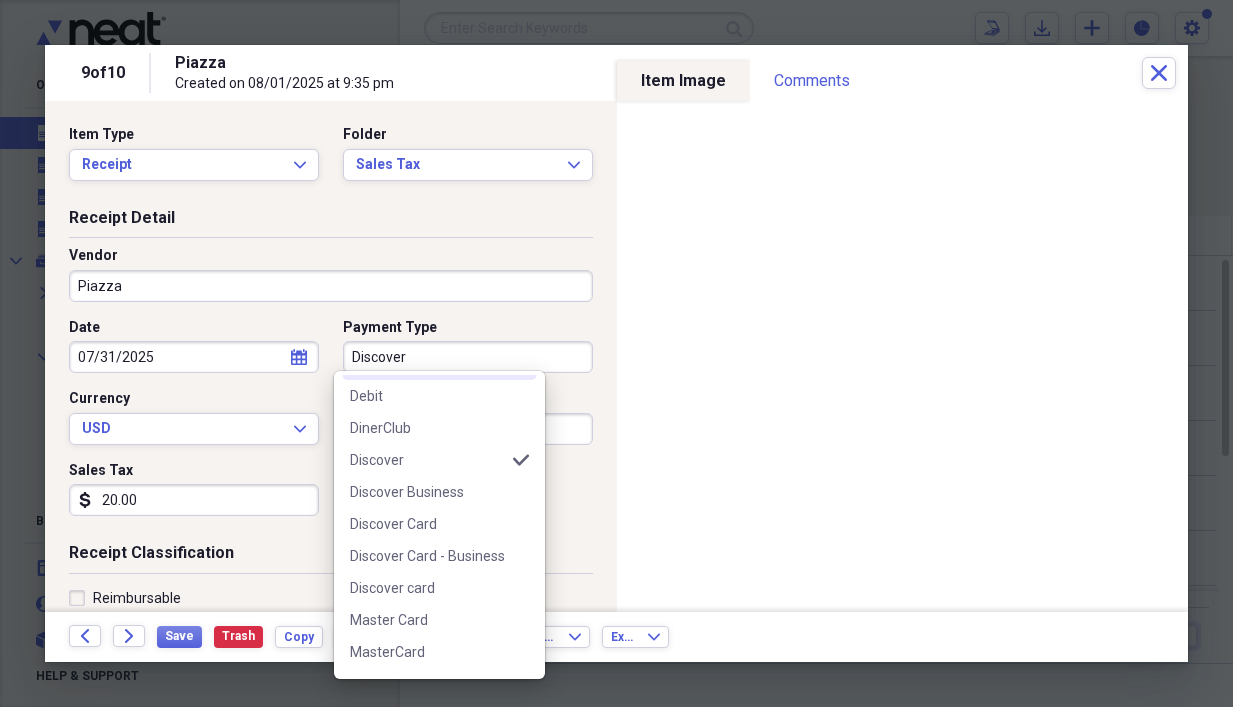 scroll, scrollTop: 200, scrollLeft: 0, axis: vertical 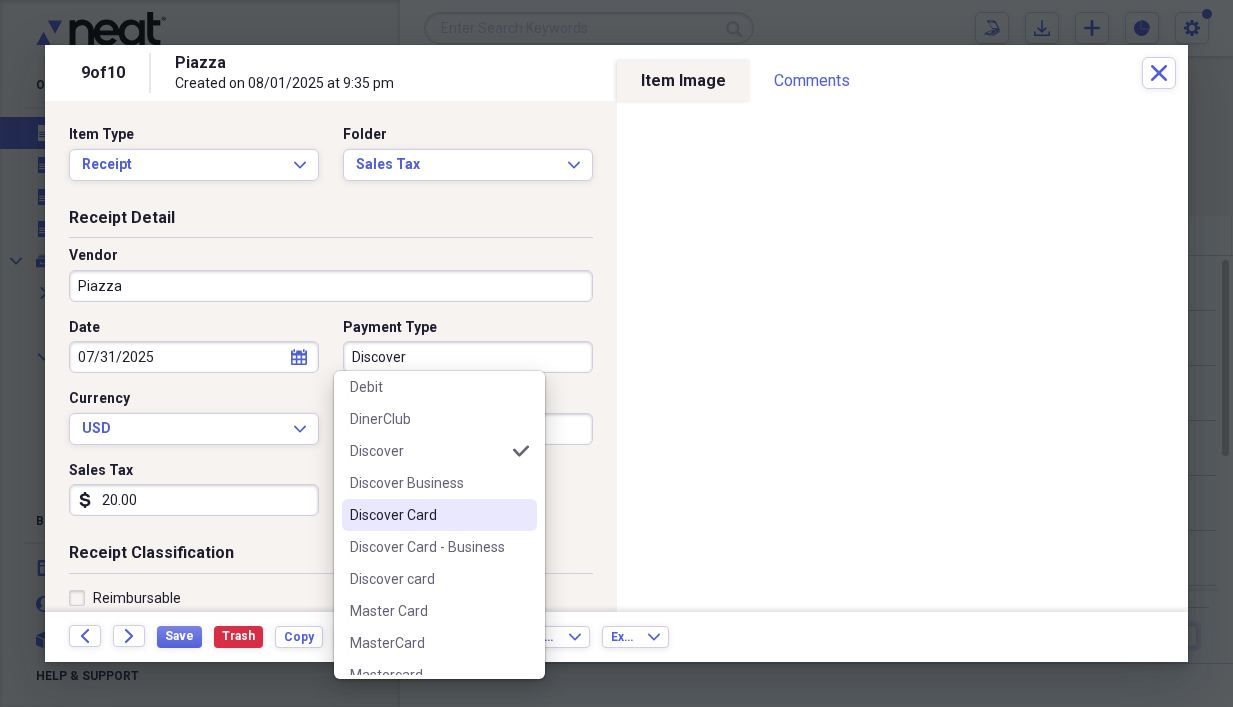 click on "Discover Card" at bounding box center (427, 515) 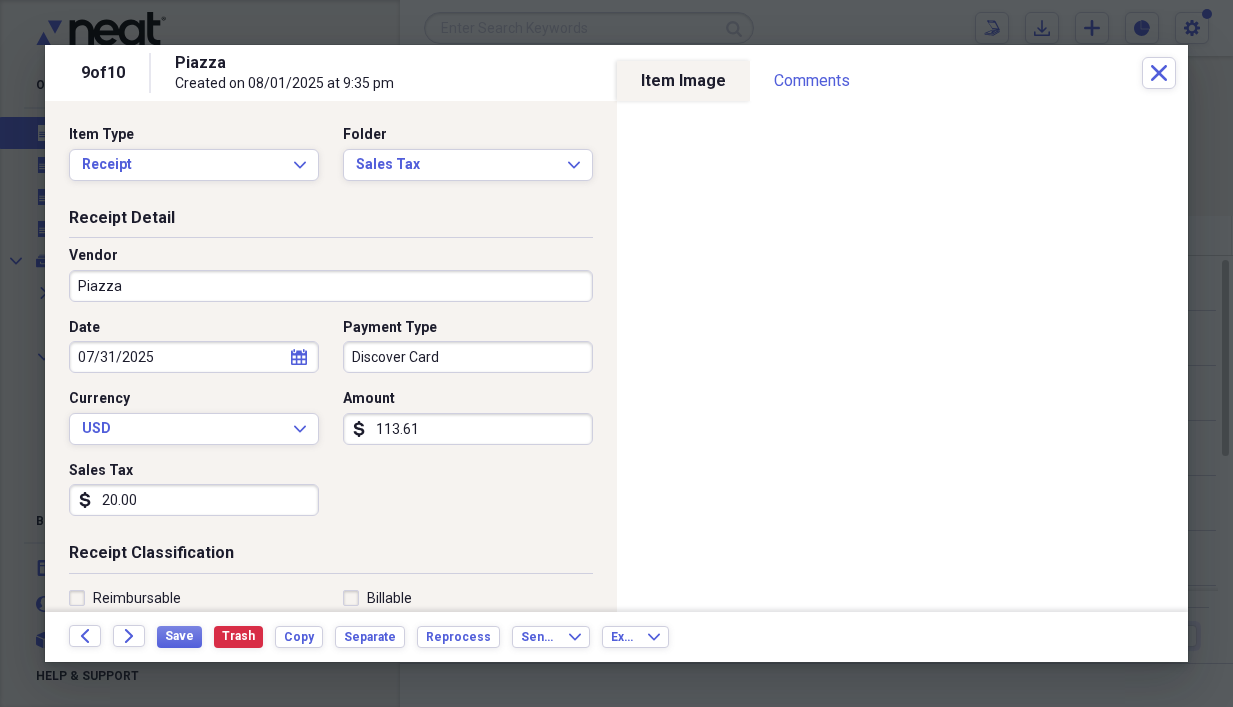 click on "113.61" at bounding box center (468, 429) 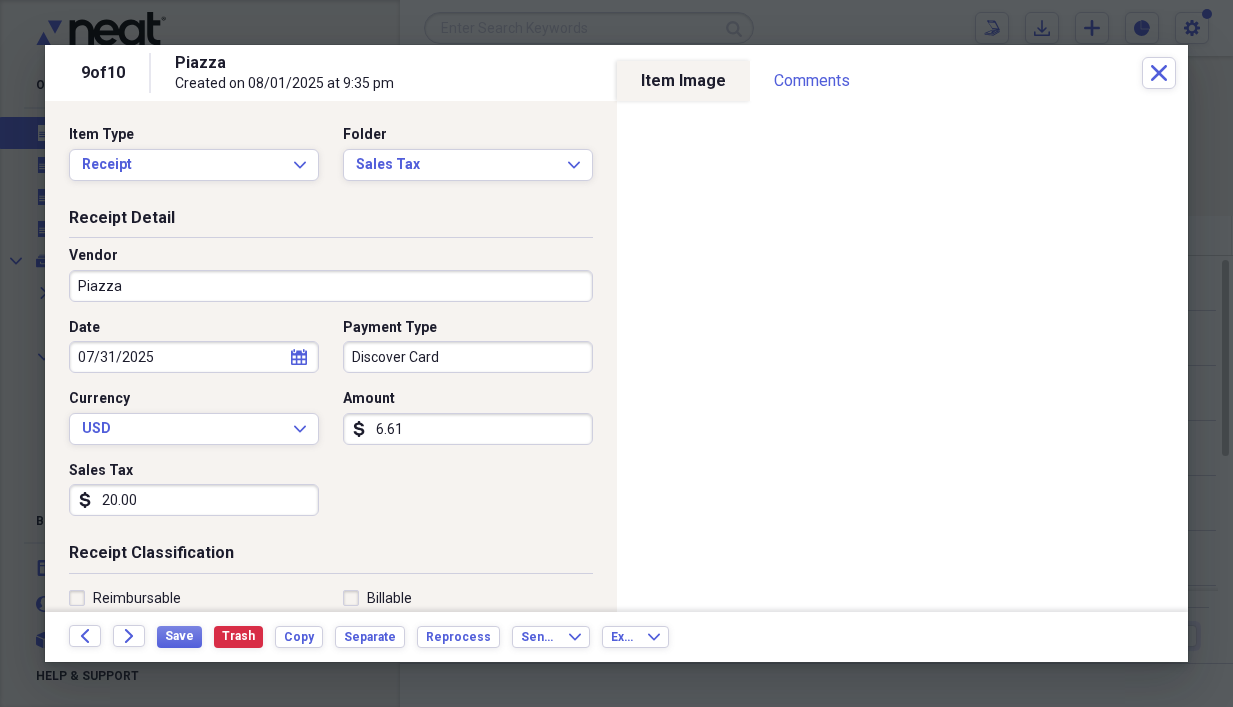 type on "6.61" 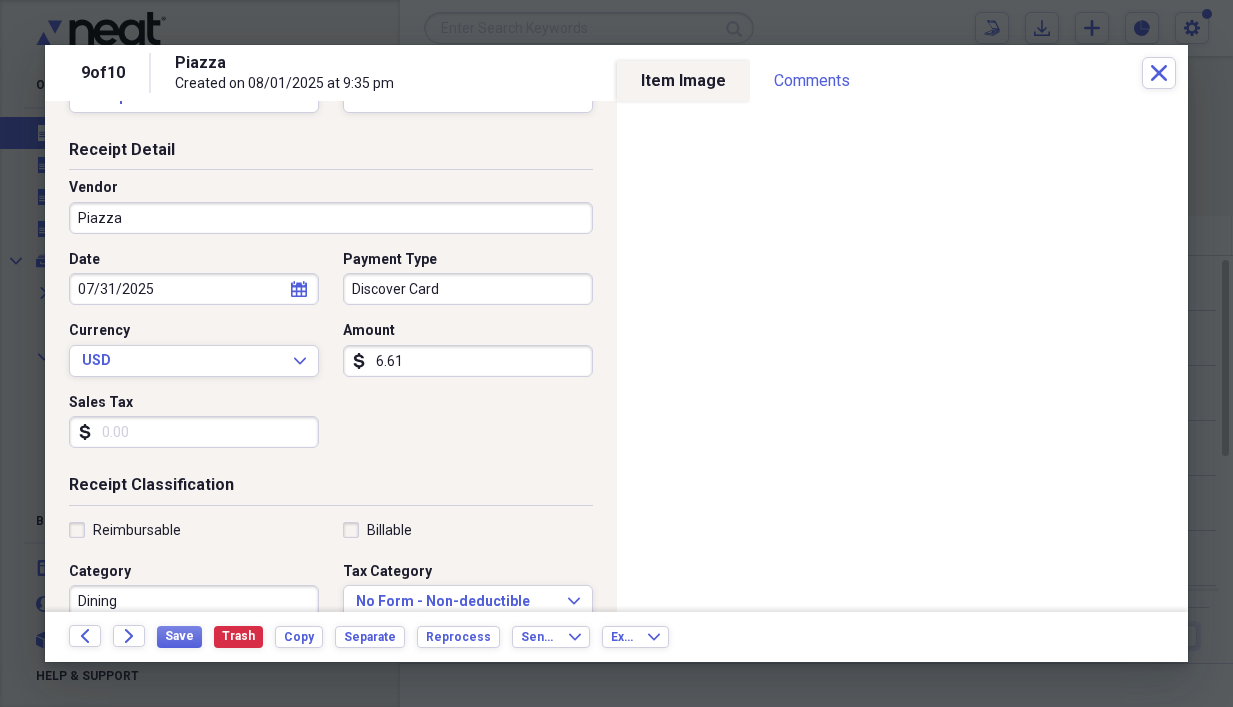 scroll, scrollTop: 100, scrollLeft: 0, axis: vertical 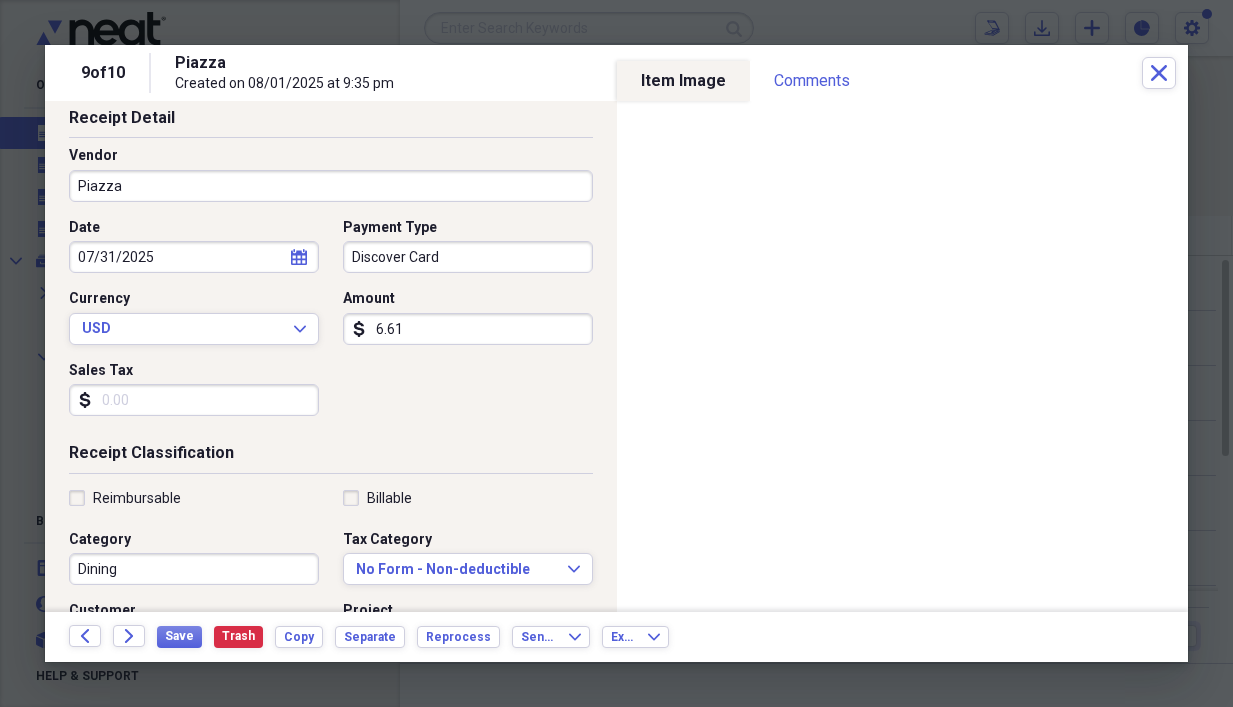 type 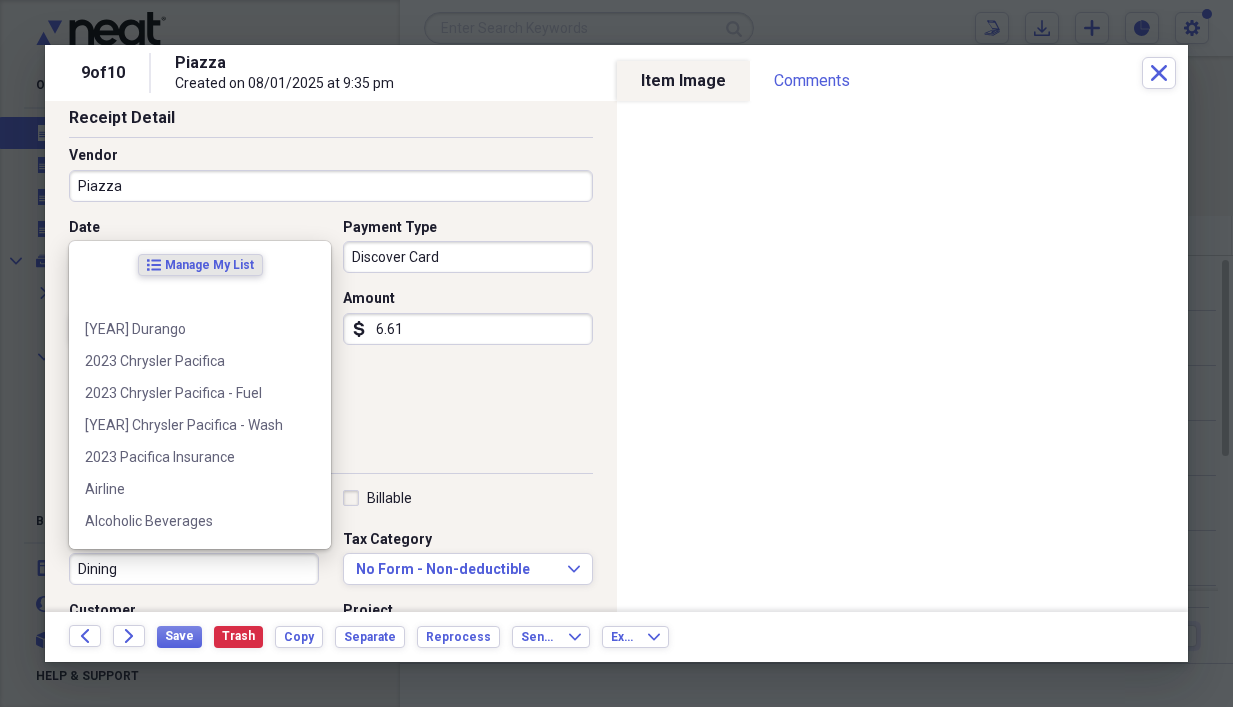 click on "Dining" at bounding box center (194, 569) 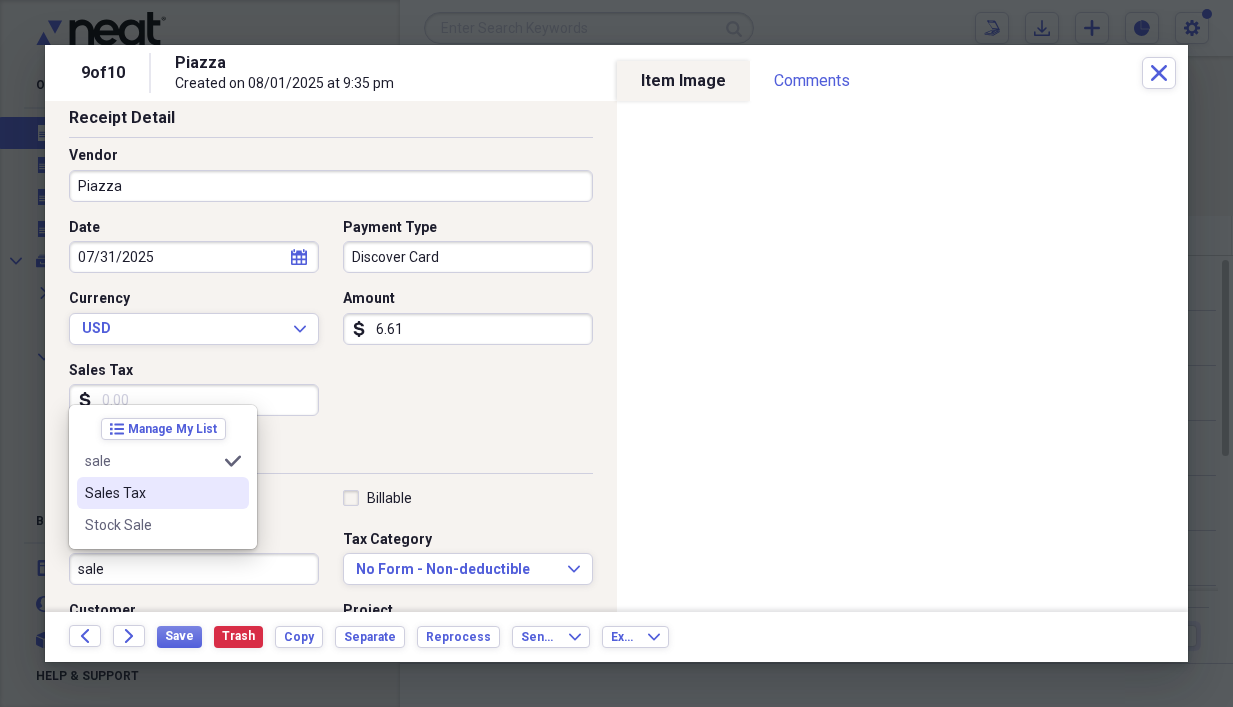 drag, startPoint x: 135, startPoint y: 492, endPoint x: 119, endPoint y: 500, distance: 17.888544 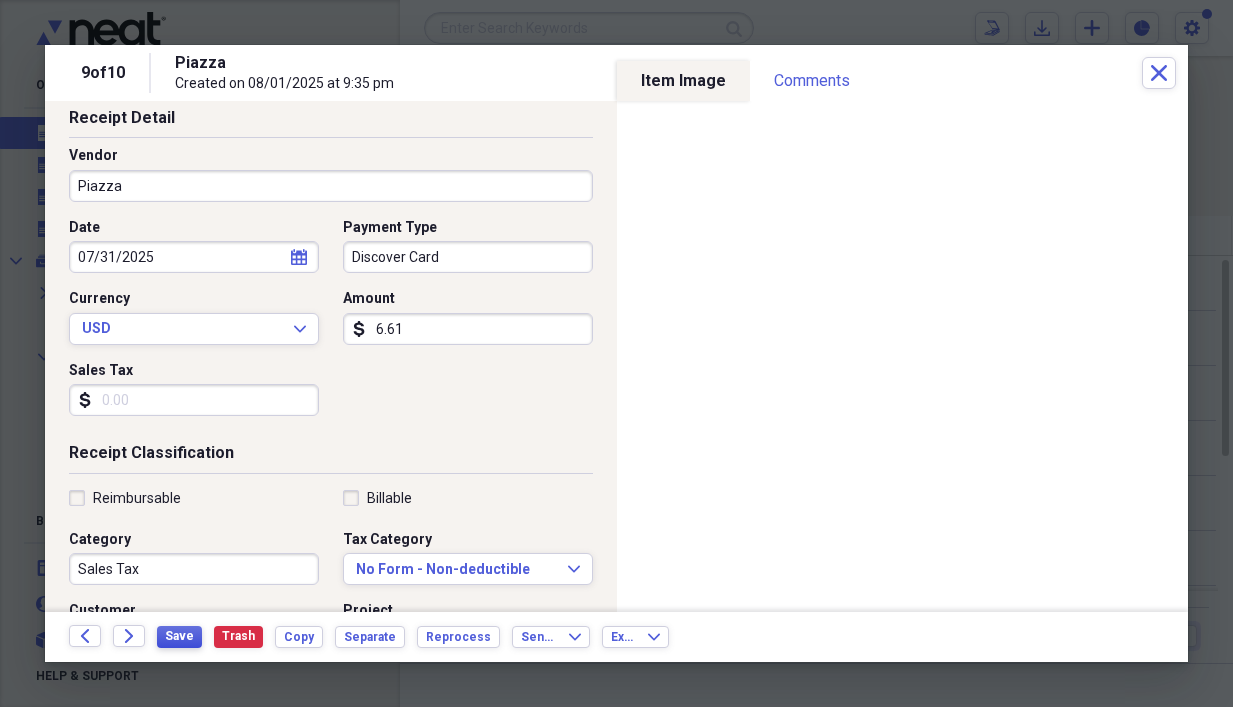 click on "Save" at bounding box center (179, 636) 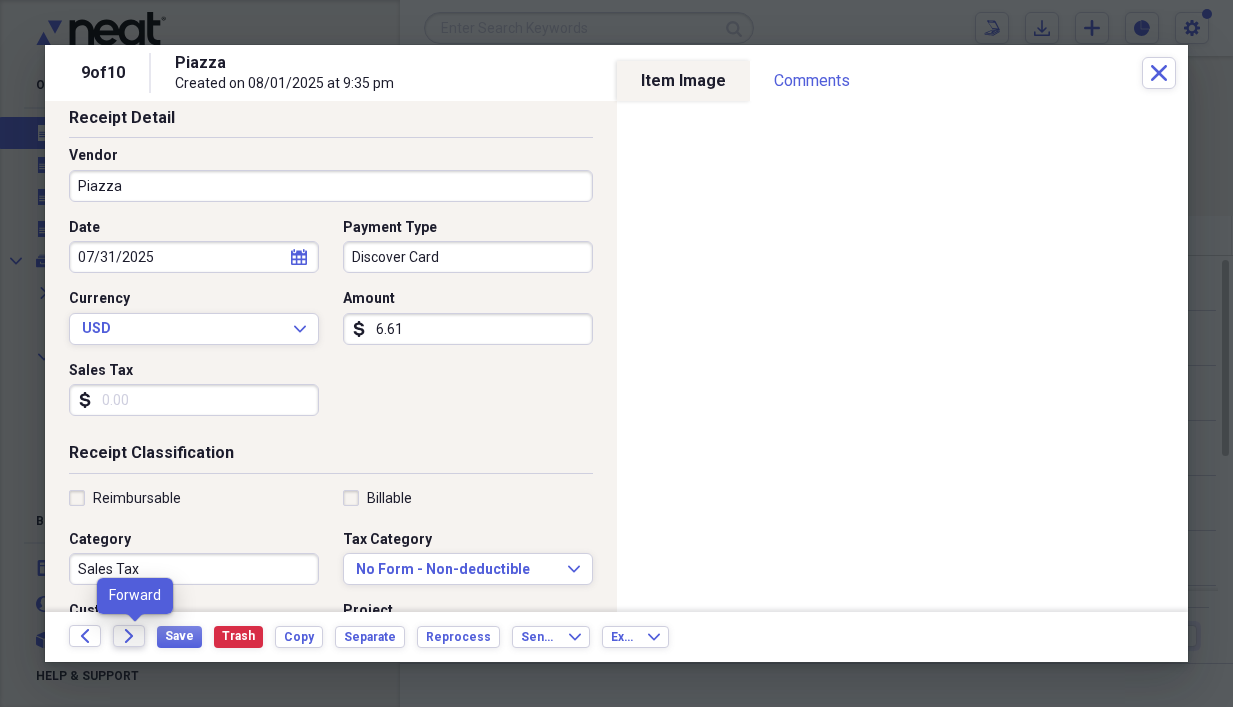 click on "Forward" at bounding box center (129, 636) 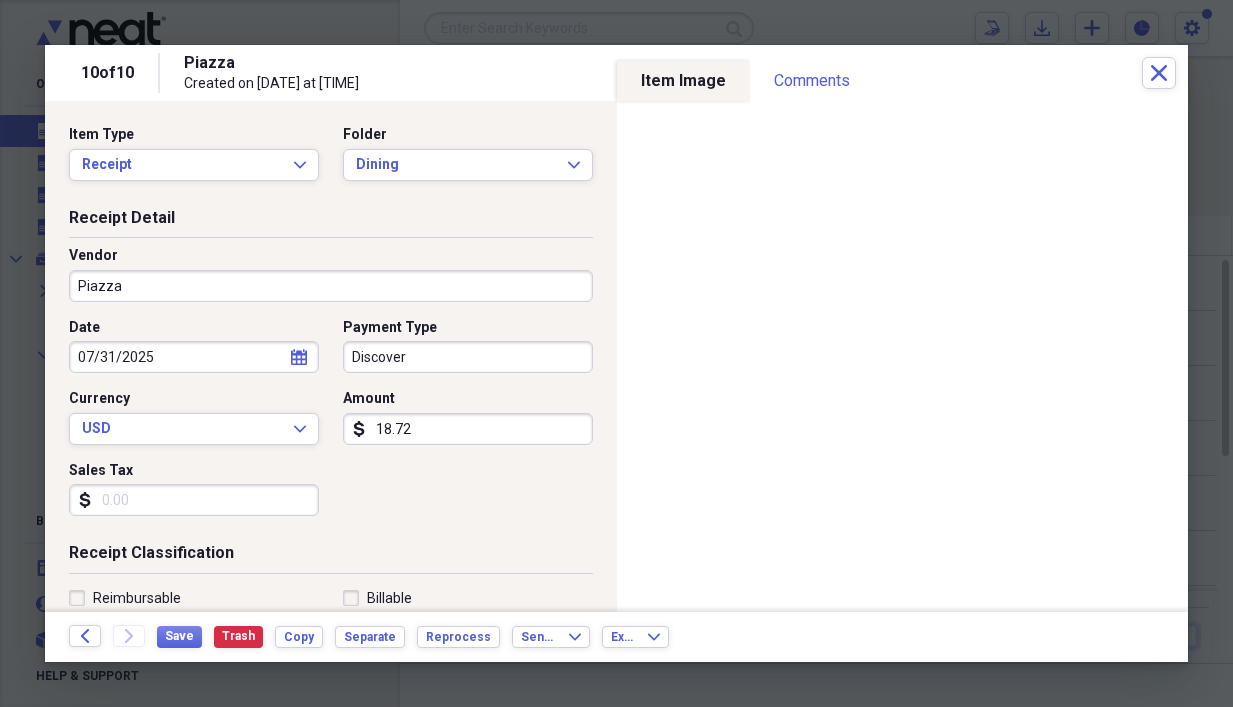 click on "Discover" at bounding box center [468, 357] 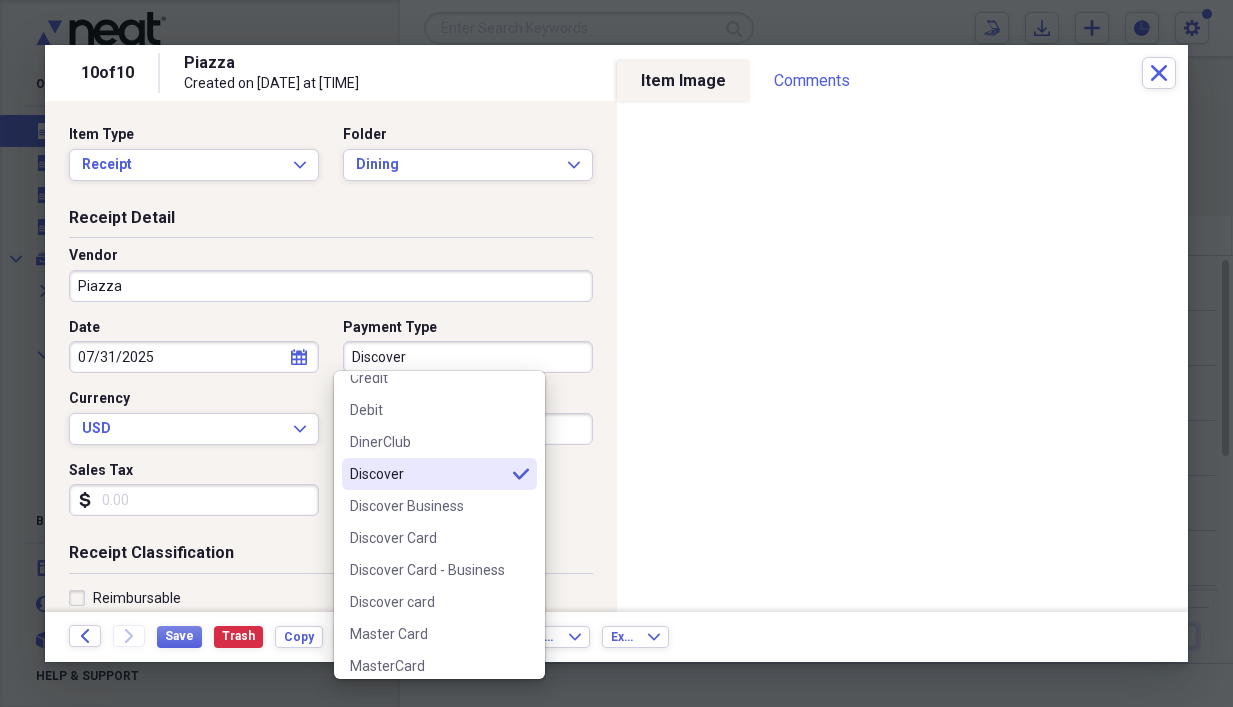 scroll, scrollTop: 100, scrollLeft: 0, axis: vertical 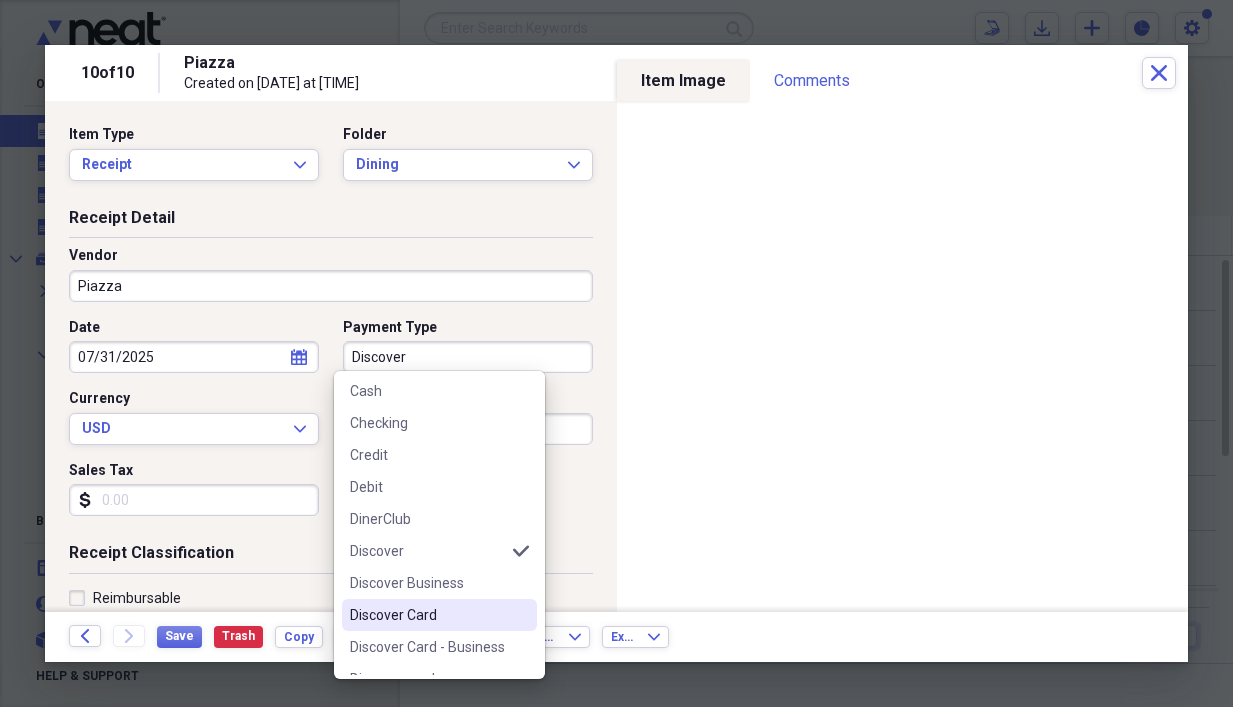 click on "Discover Card" at bounding box center (427, 615) 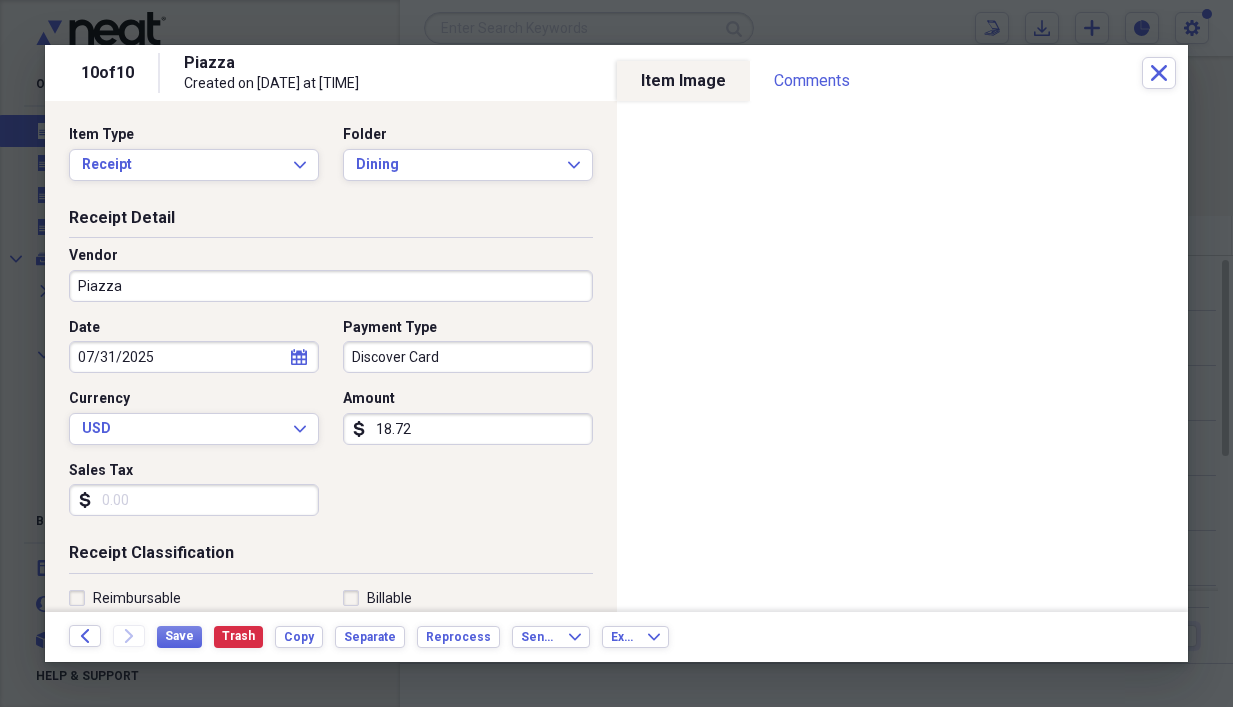 click on "18.72" at bounding box center [468, 429] 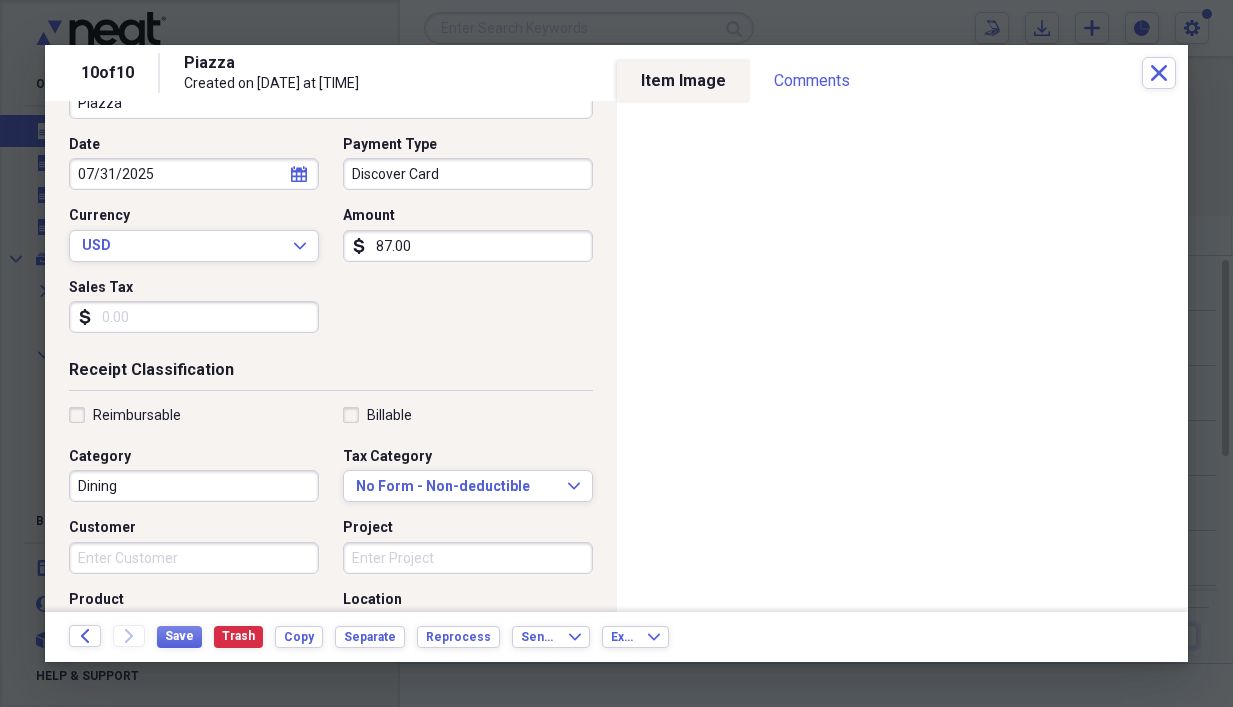 scroll, scrollTop: 200, scrollLeft: 0, axis: vertical 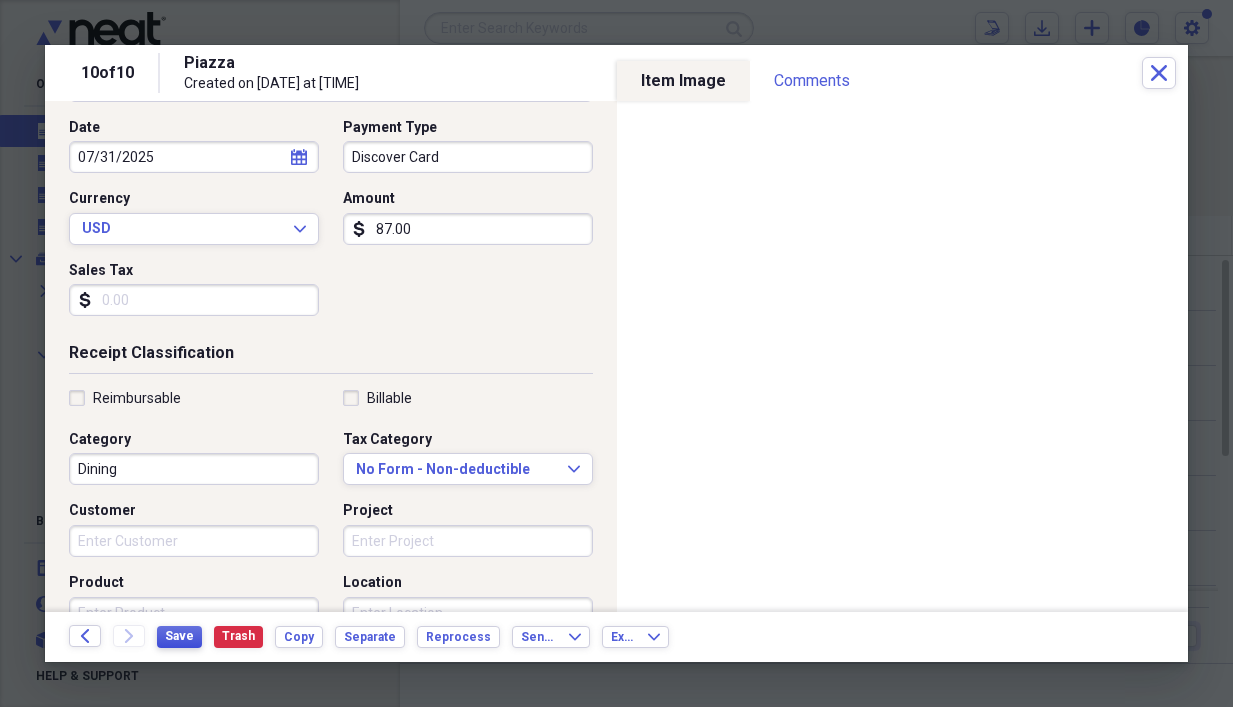 type on "87.00" 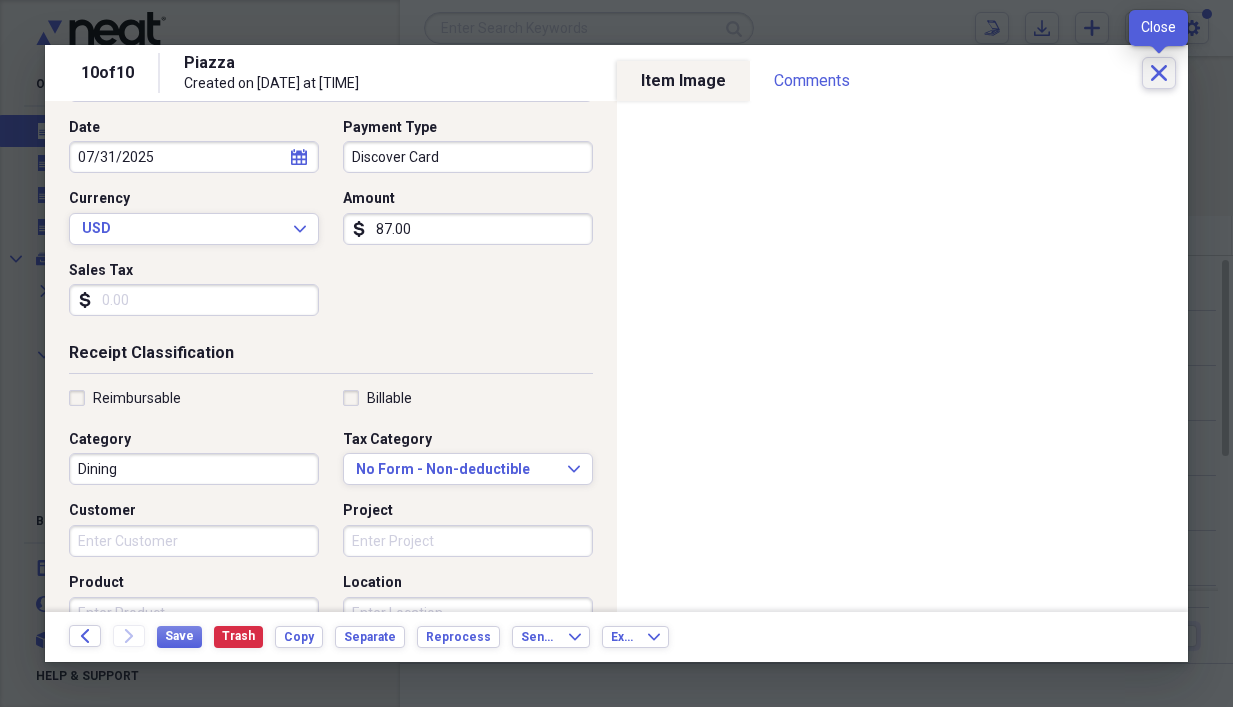 click 